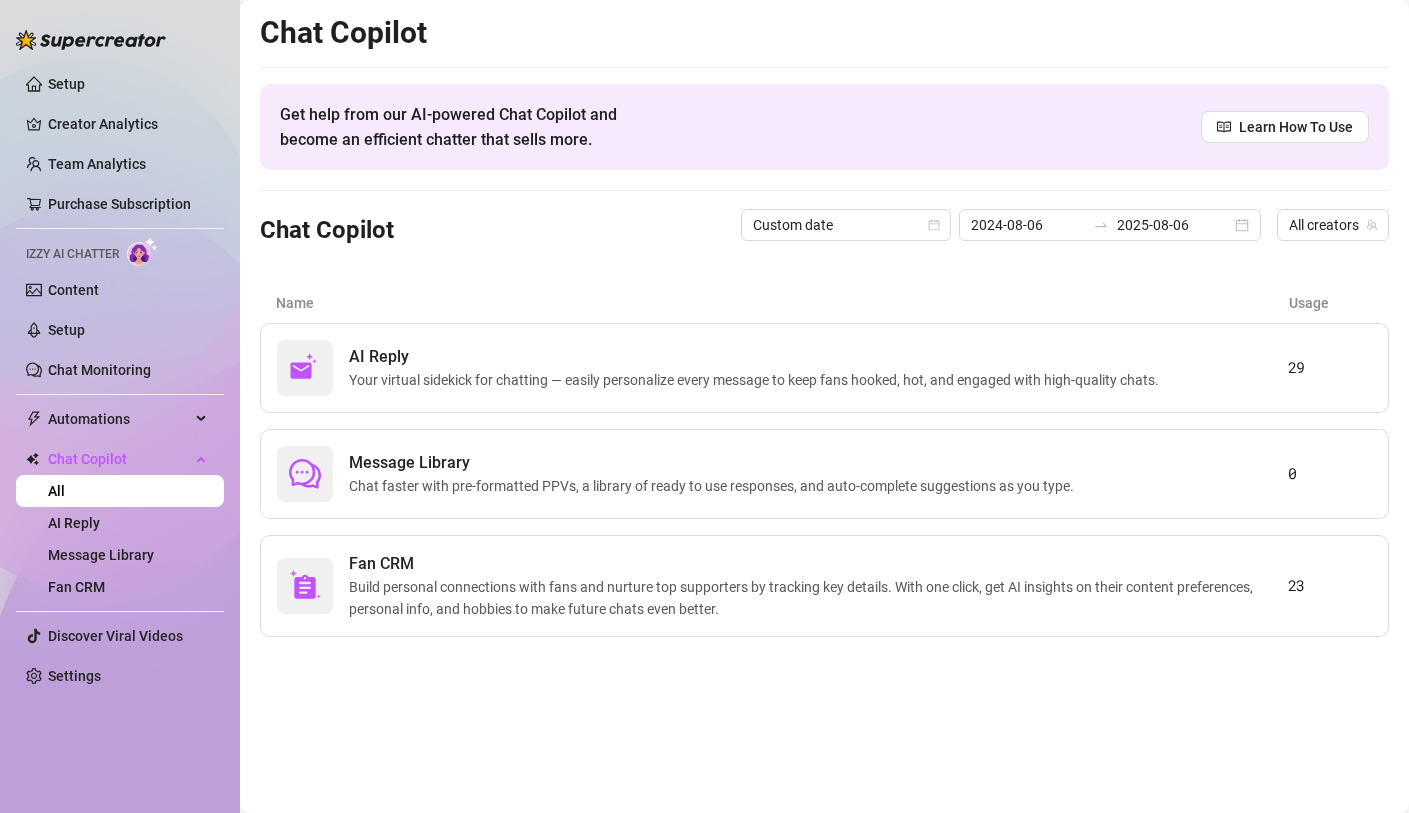 scroll, scrollTop: 0, scrollLeft: 0, axis: both 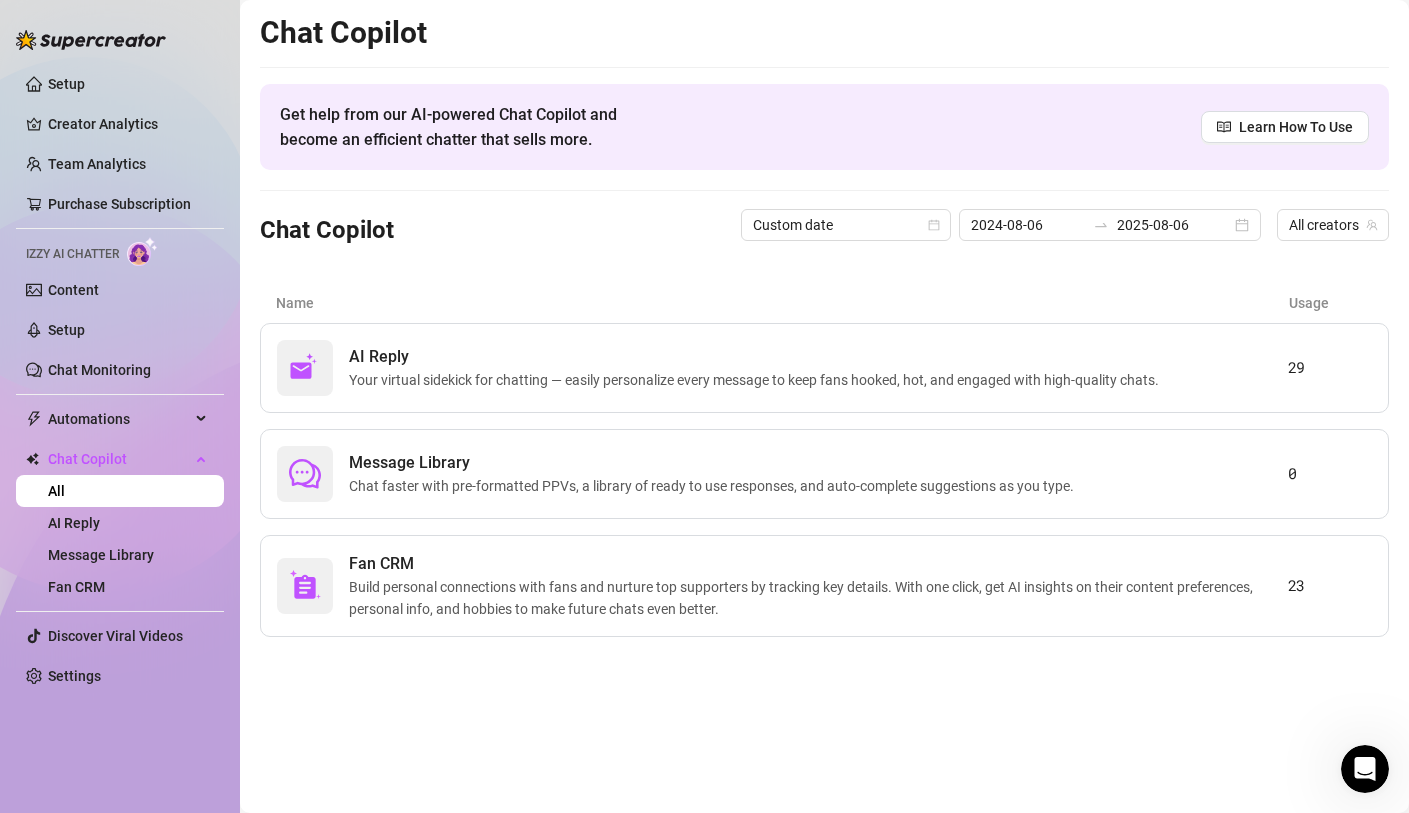 click on "Custom date 2024-08-06 2025-08-06 All creators Name Usage AI Reply Your virtual sidekick for chatting — easily personalize every message to keep fans hooked, hot, and engaged with high-quality chats. 29 Message Library Chat faster with pre-formatted PPVs, a library of ready to use responses, and auto-complete suggestions as you type. 0 Fan CRM Build personal connections with fans and nurture top supporters by tracking key details. With one click, get AI insights on their content preferences, personal info, and hobbies to make future chats even better. 23" at bounding box center [824, 406] 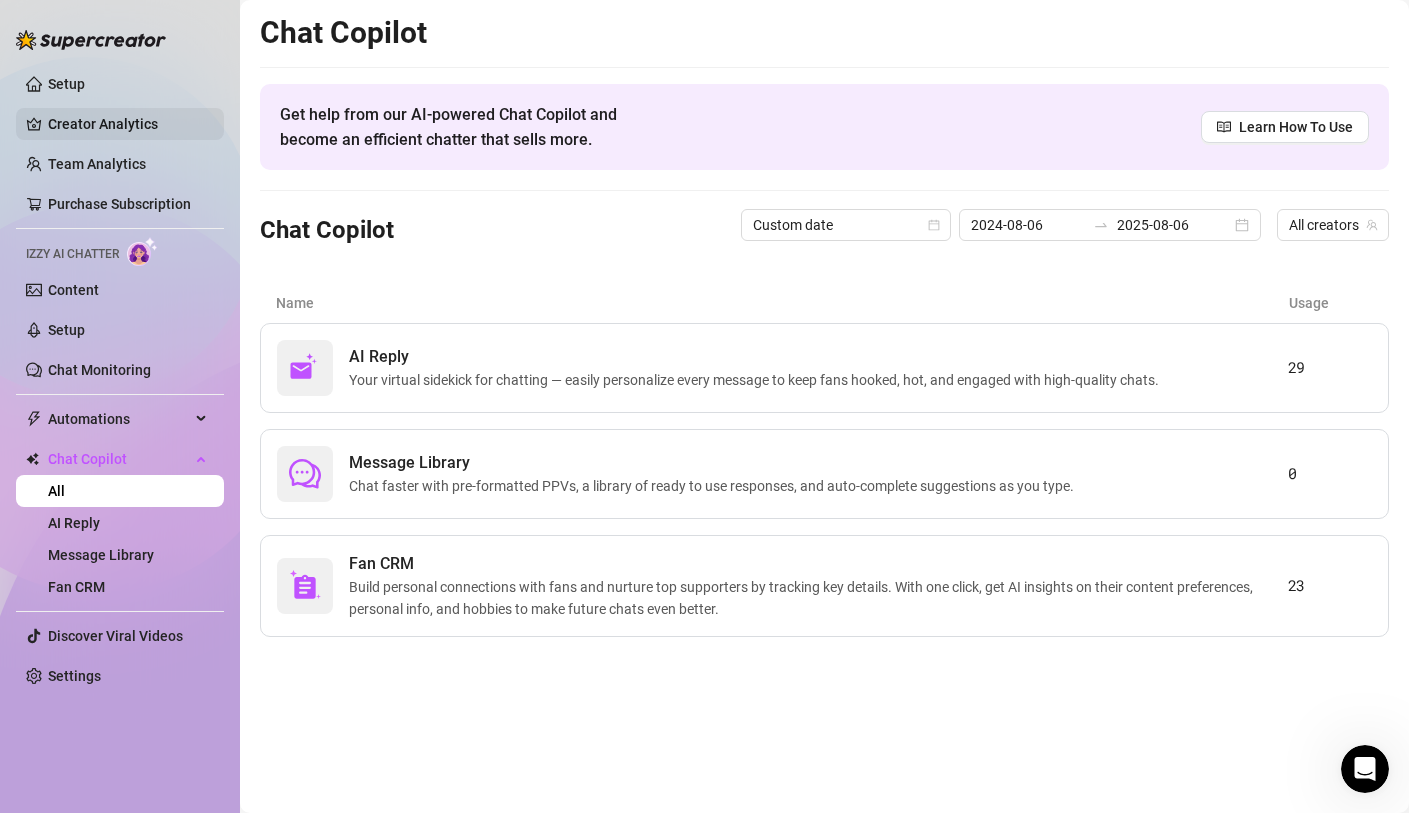 click on "Creator Analytics" at bounding box center (128, 124) 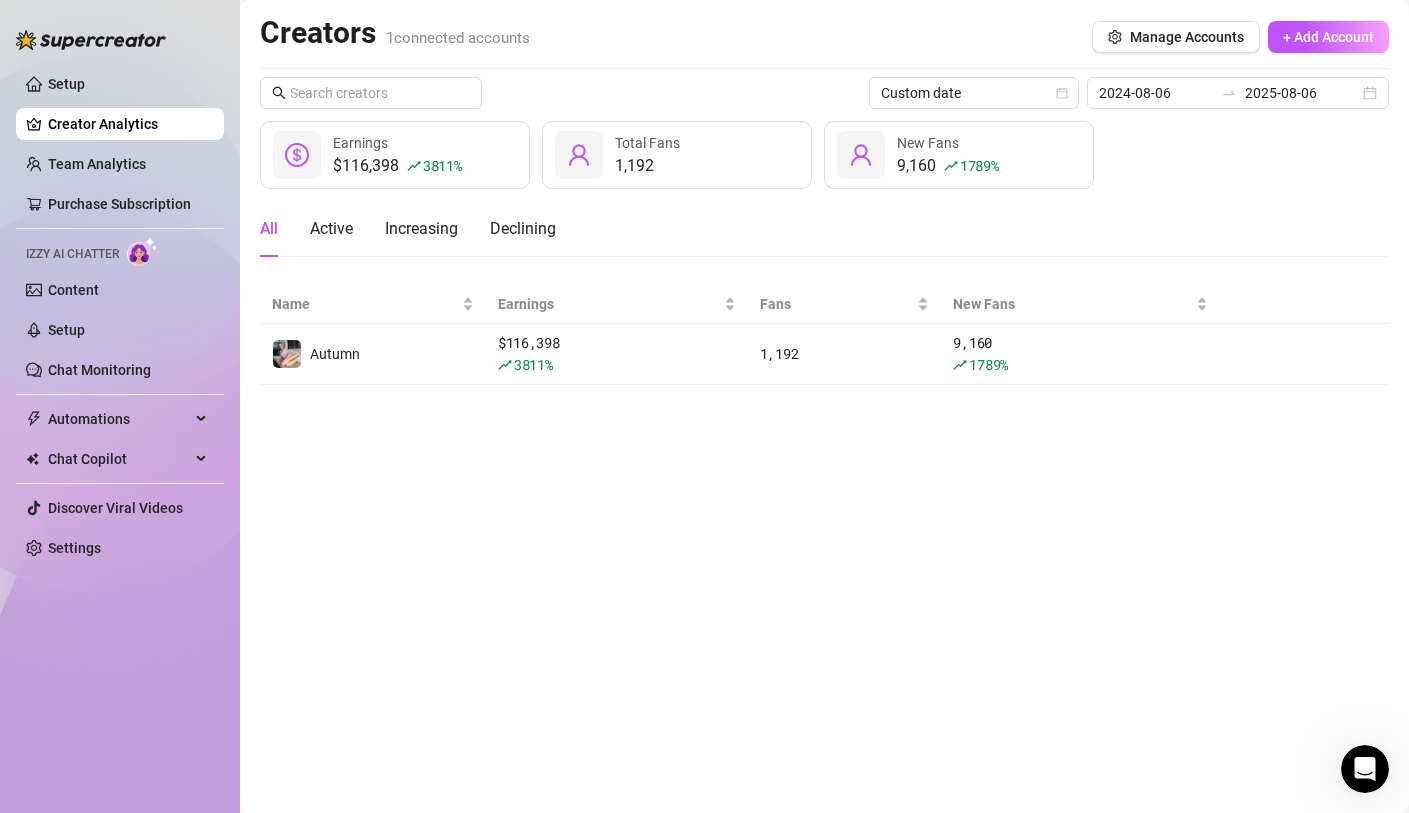 click on "Setup Creator Analytics   Team Analytics Purchase Subscription Izzy AI Chatter Content Setup Chat Monitoring Automations All Message Flow Beta Bump Fans Expired Fans Chat Copilot All AI Reply Message Library Fan CRM Discover Viral Videos Settings" at bounding box center [120, 316] 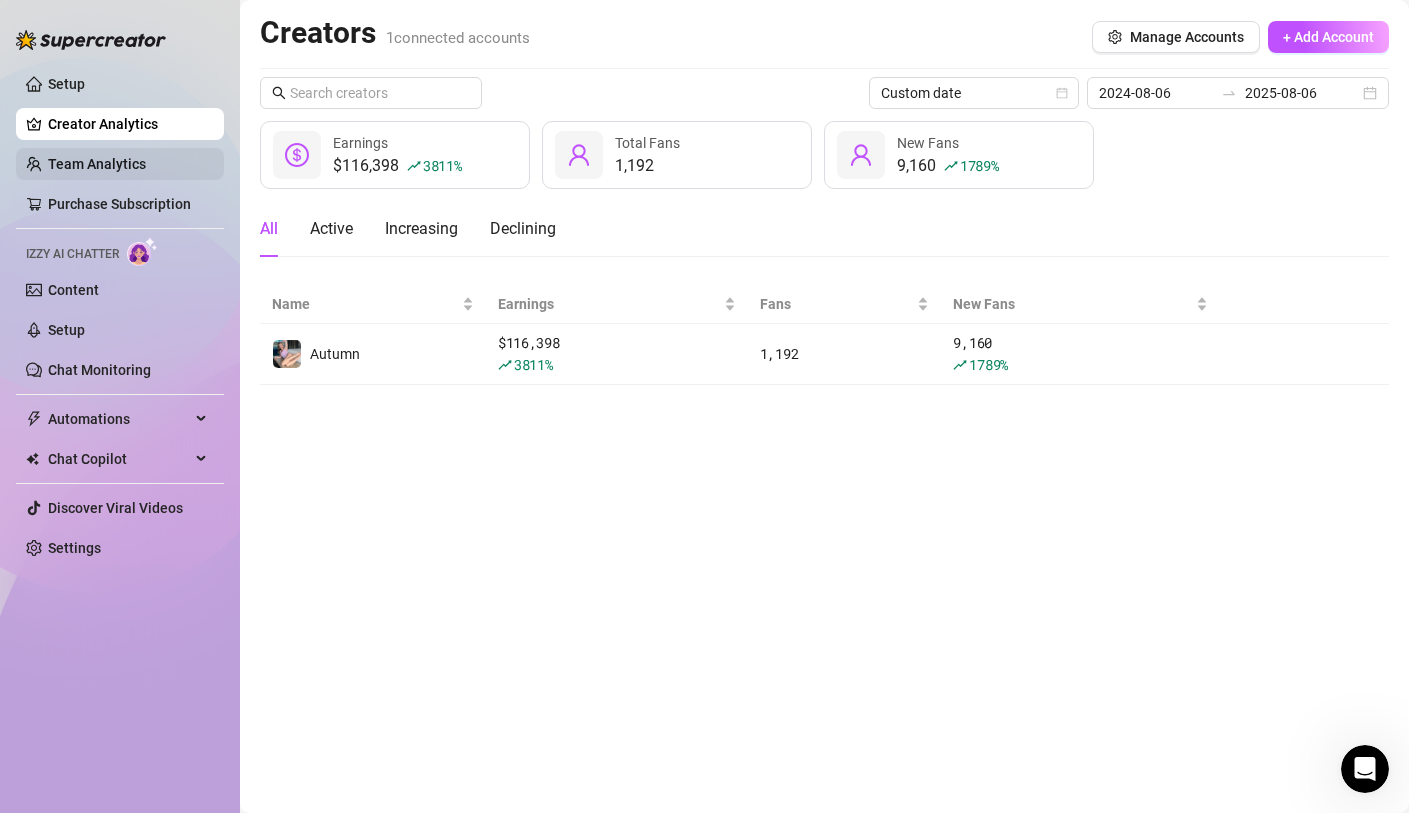 click on "Team Analytics" at bounding box center (97, 164) 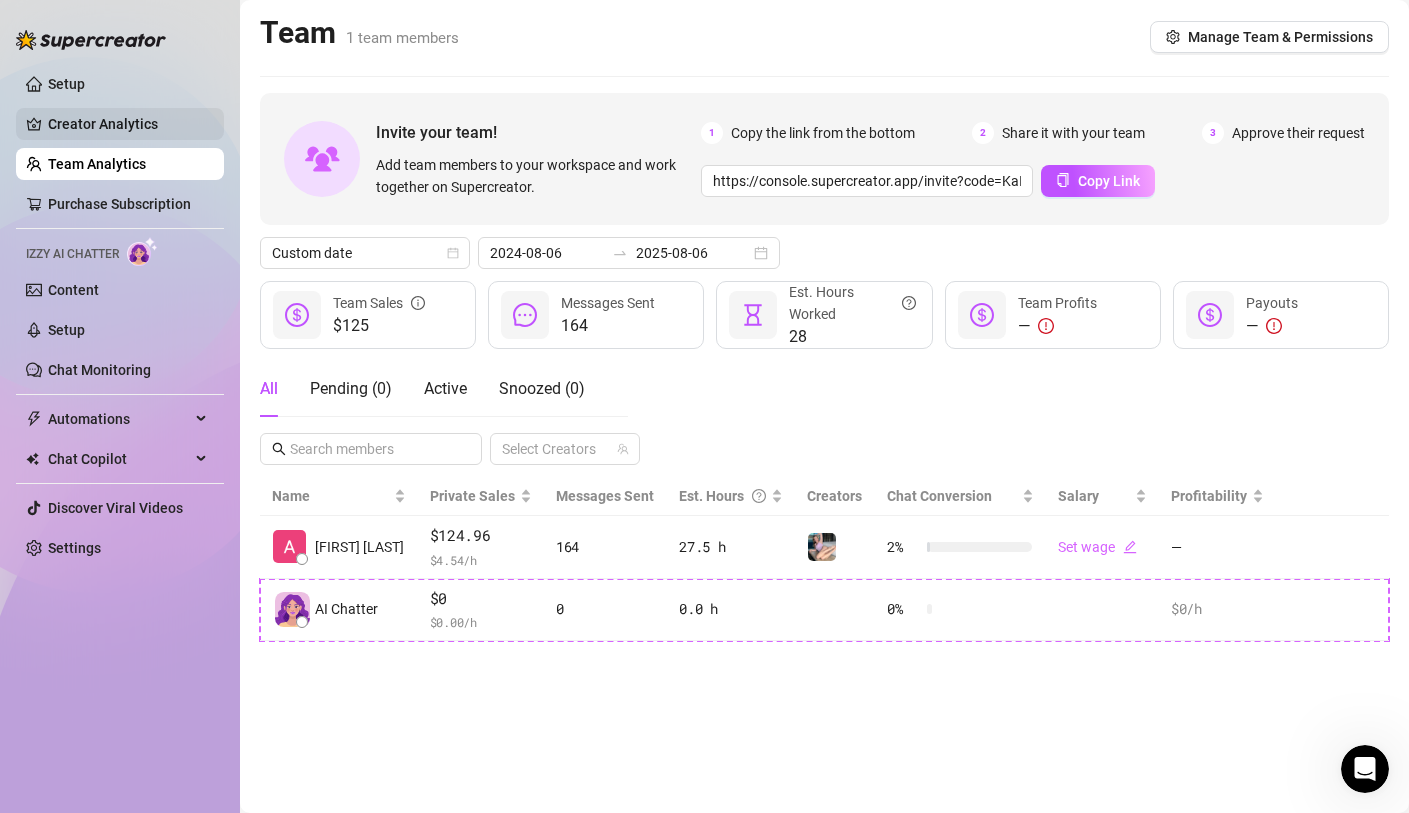 click on "Creator Analytics" at bounding box center (128, 124) 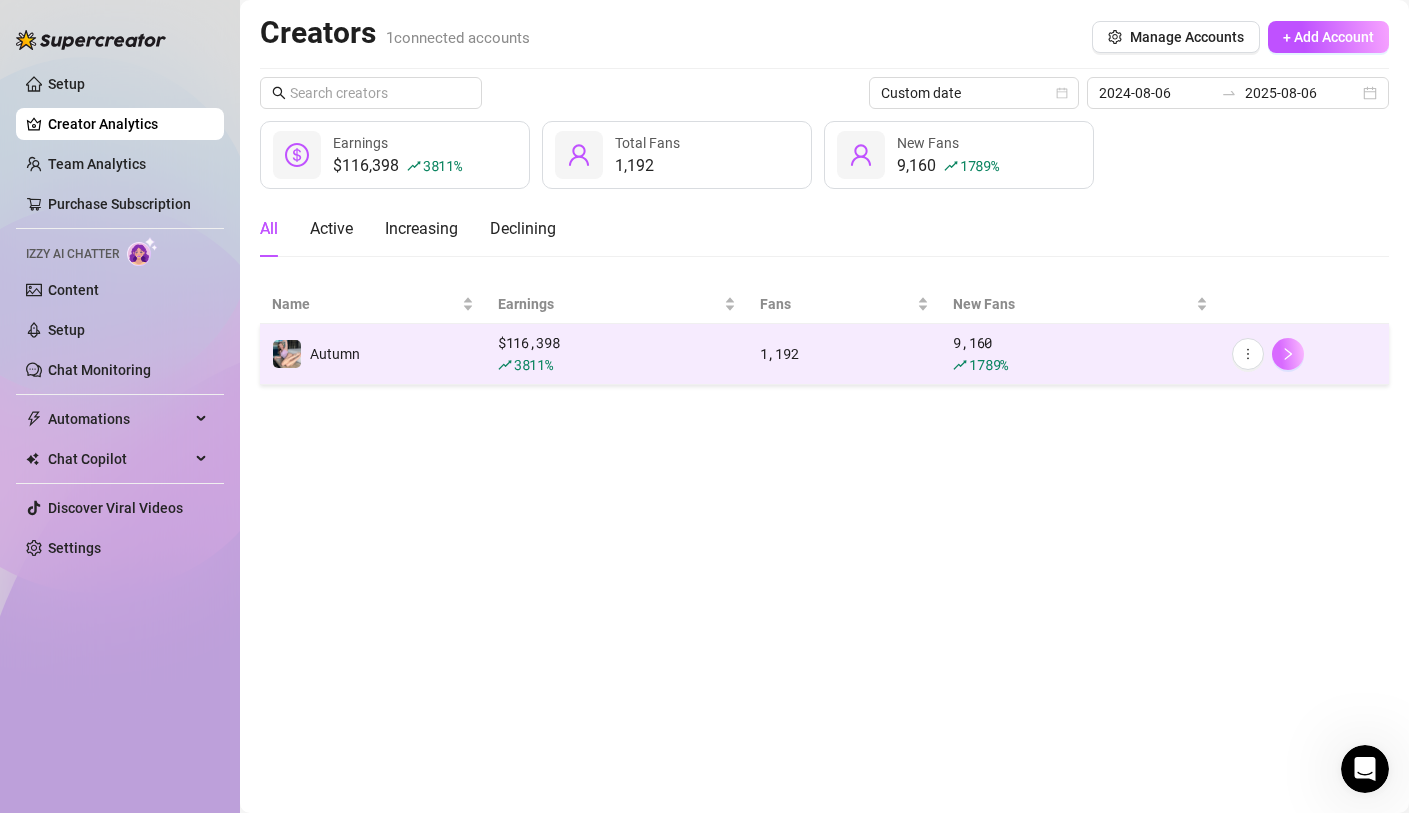 click 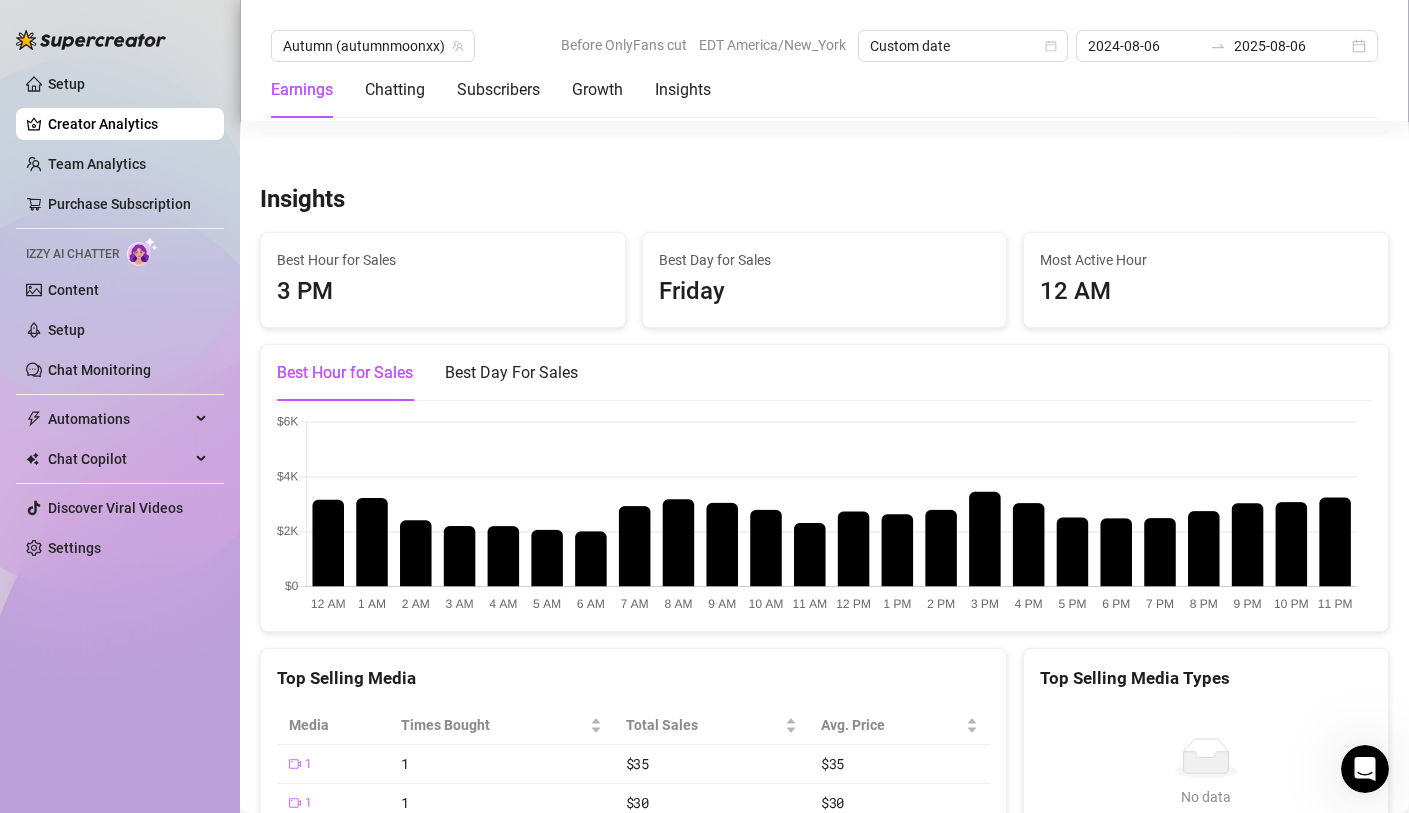scroll, scrollTop: 3361, scrollLeft: 0, axis: vertical 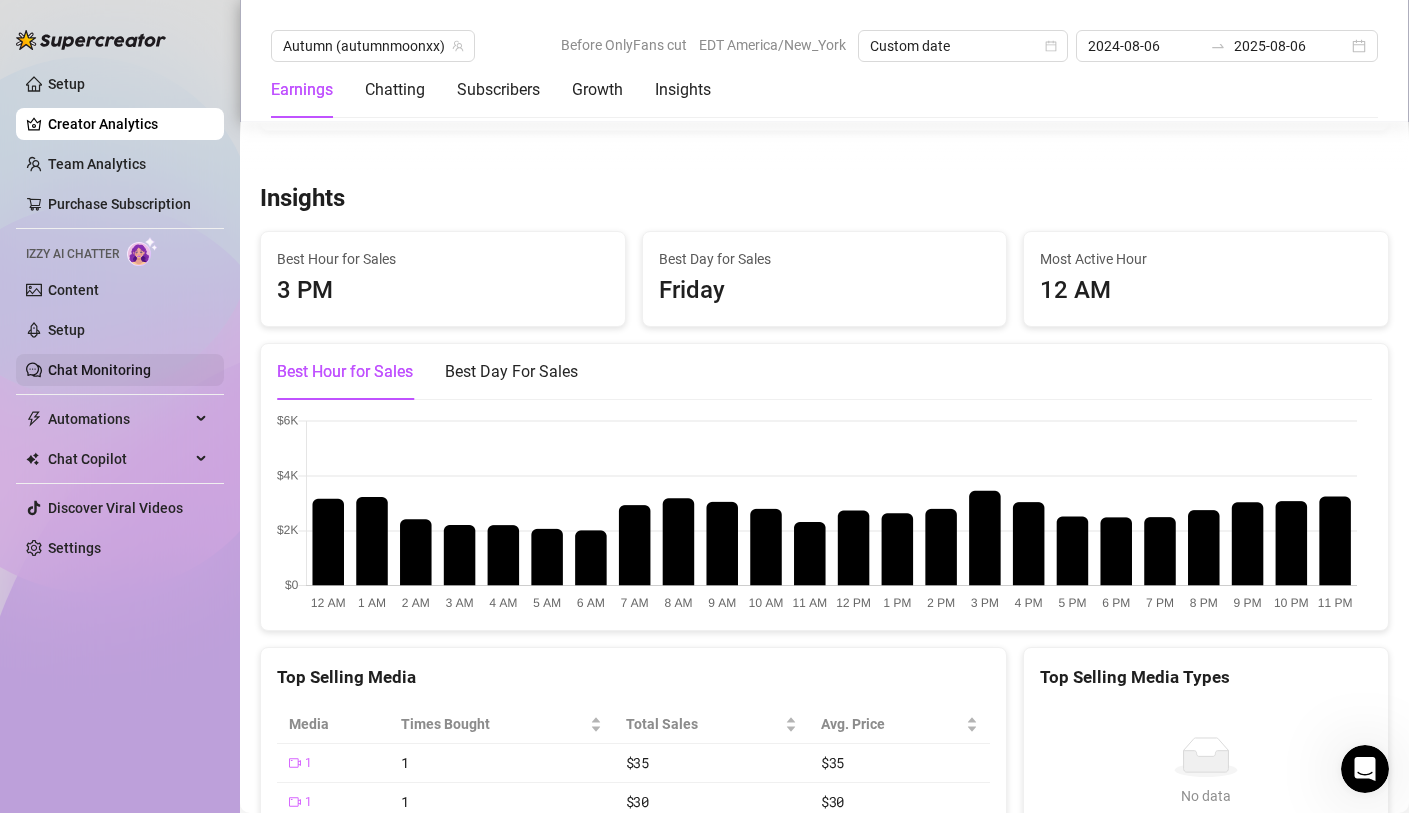 click on "Chat Monitoring" at bounding box center (99, 370) 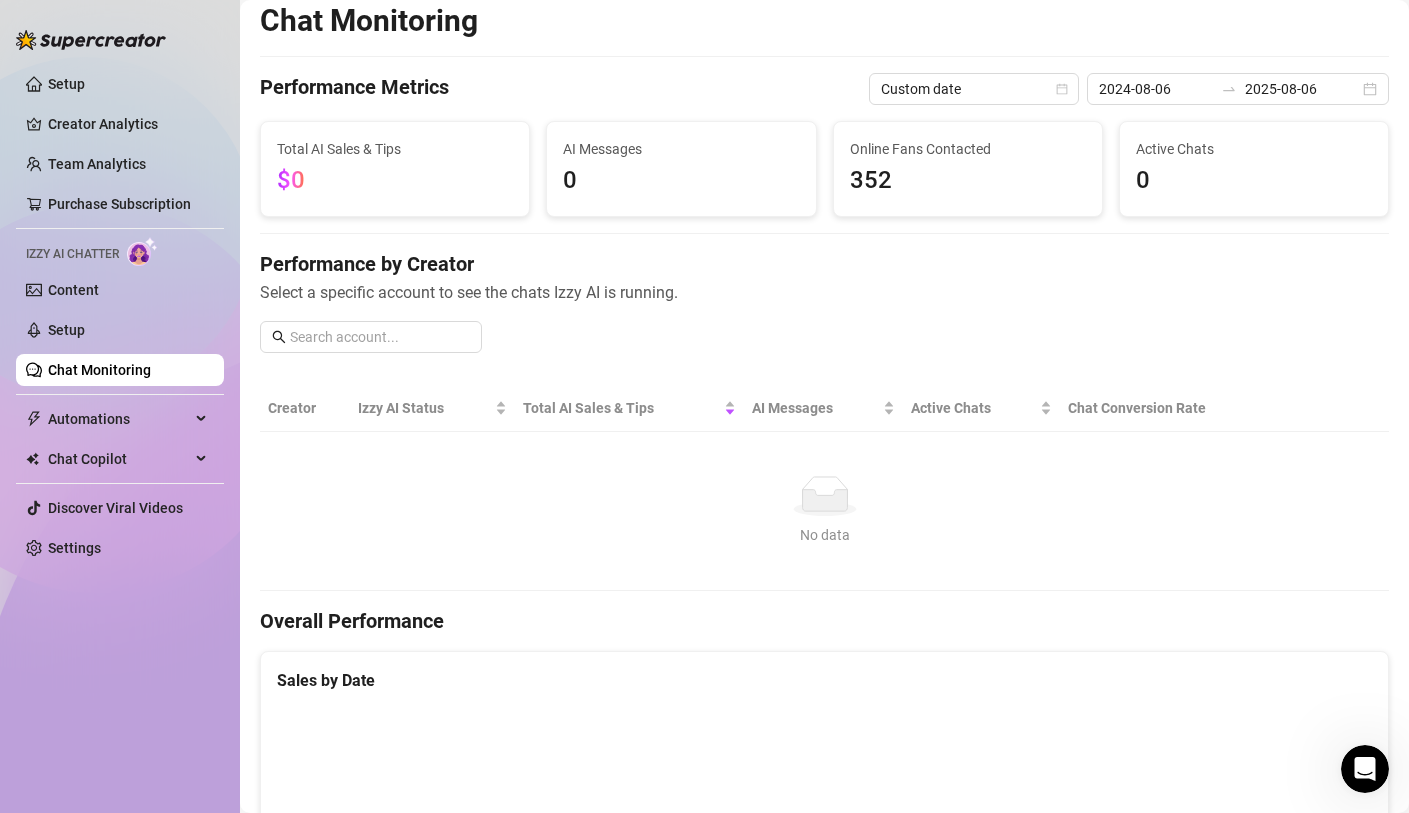 scroll, scrollTop: 0, scrollLeft: 0, axis: both 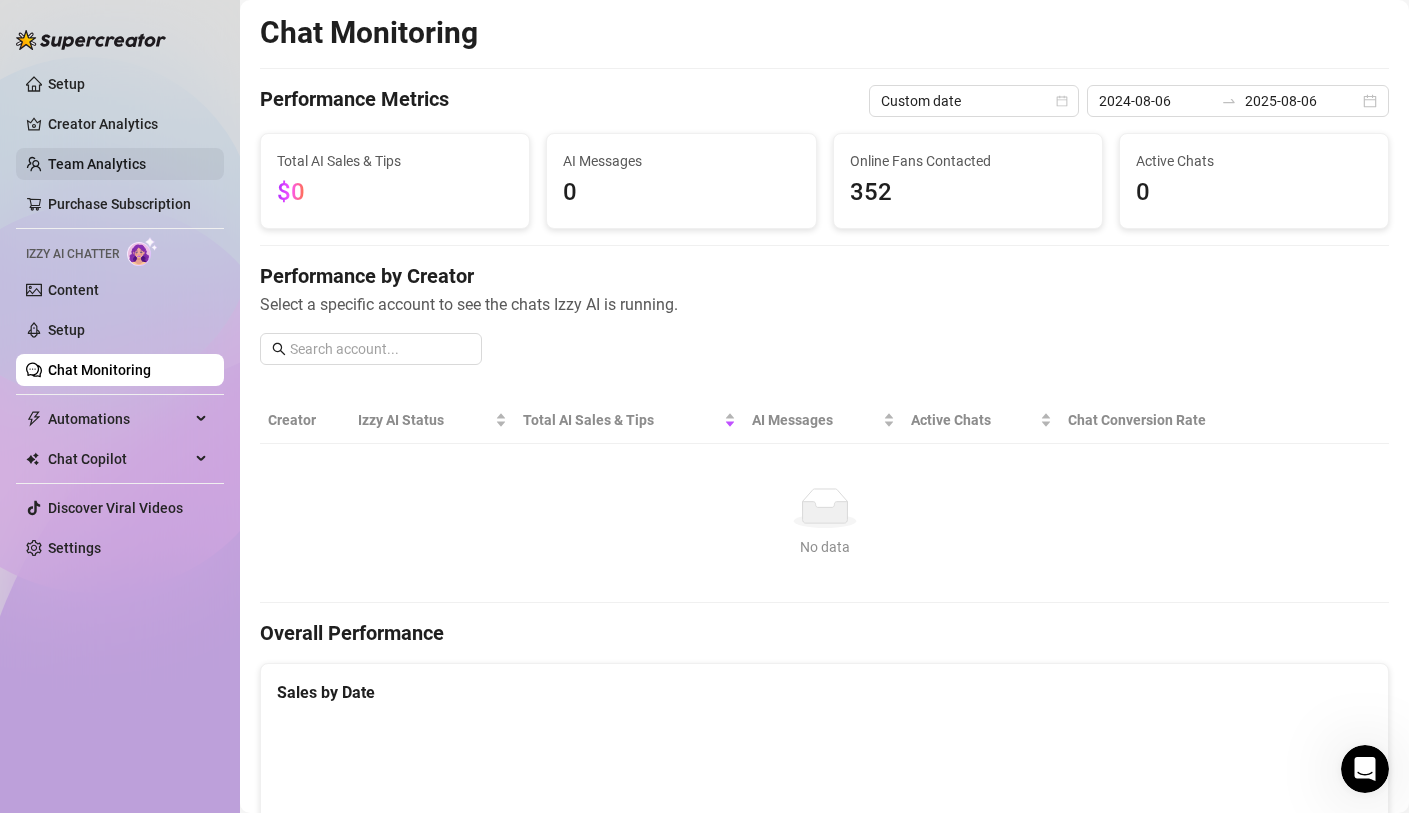 click on "Team Analytics" at bounding box center [97, 164] 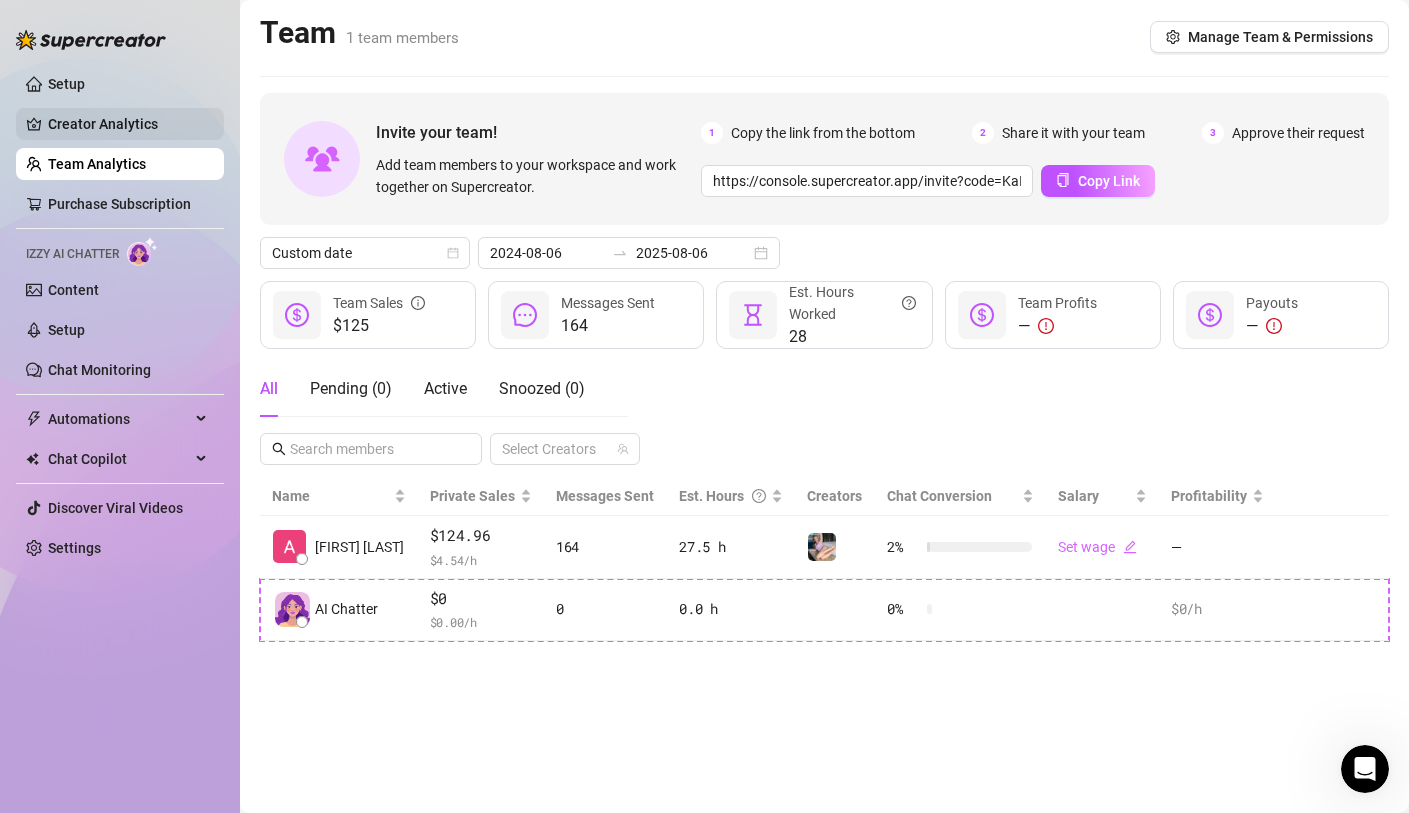click on "Creator Analytics" at bounding box center [128, 124] 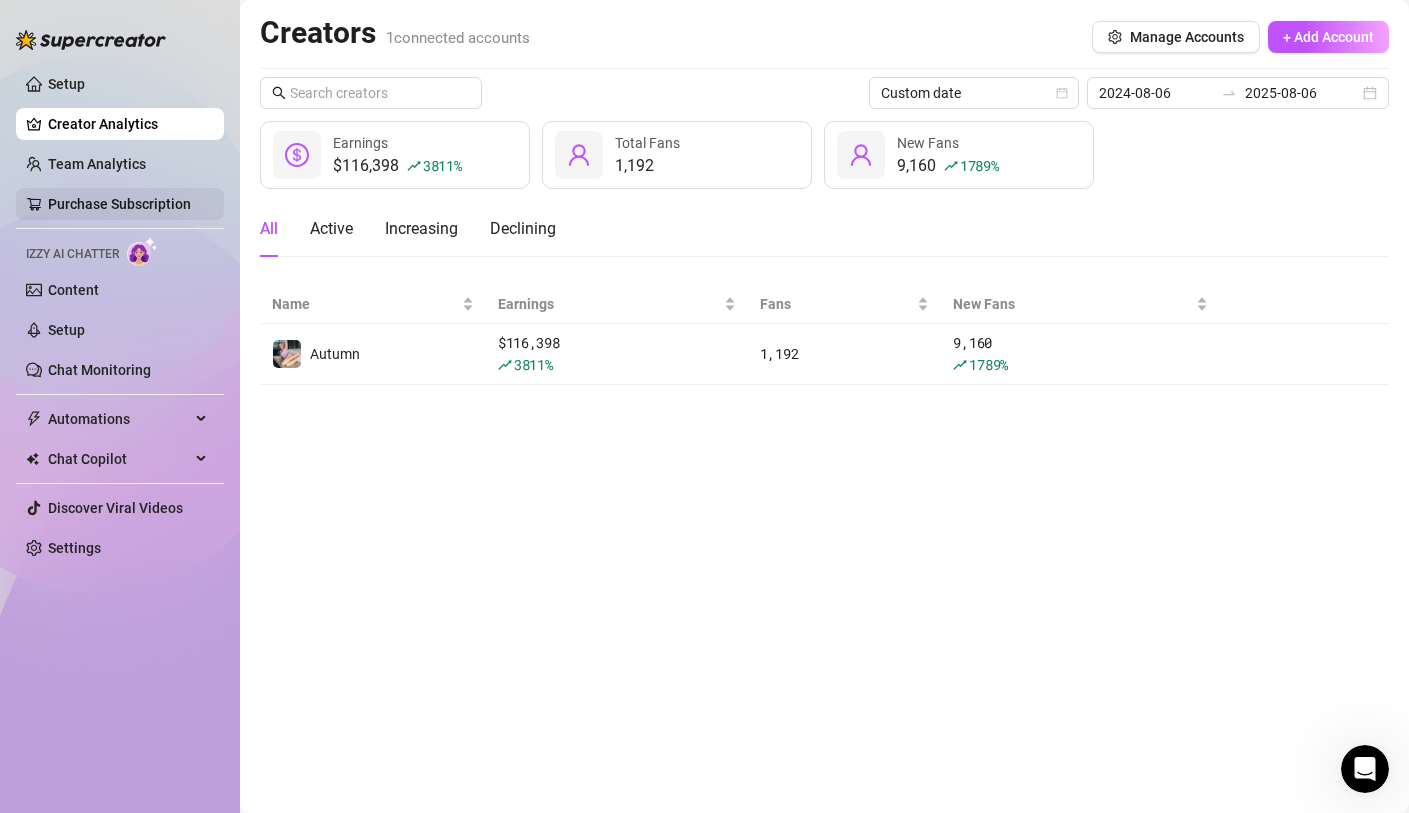 click on "Purchase Subscription" at bounding box center [119, 204] 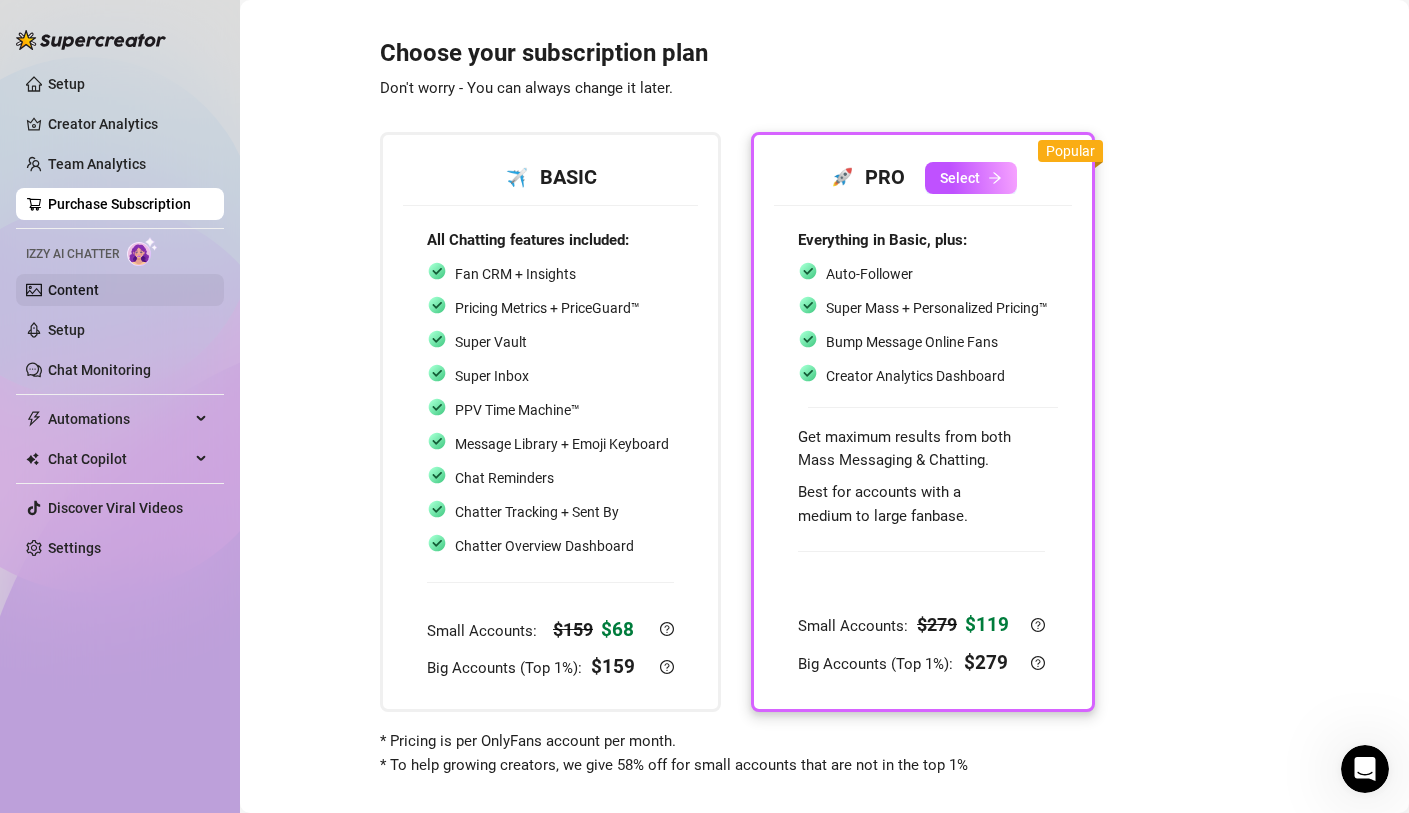 click on "Content" at bounding box center (73, 290) 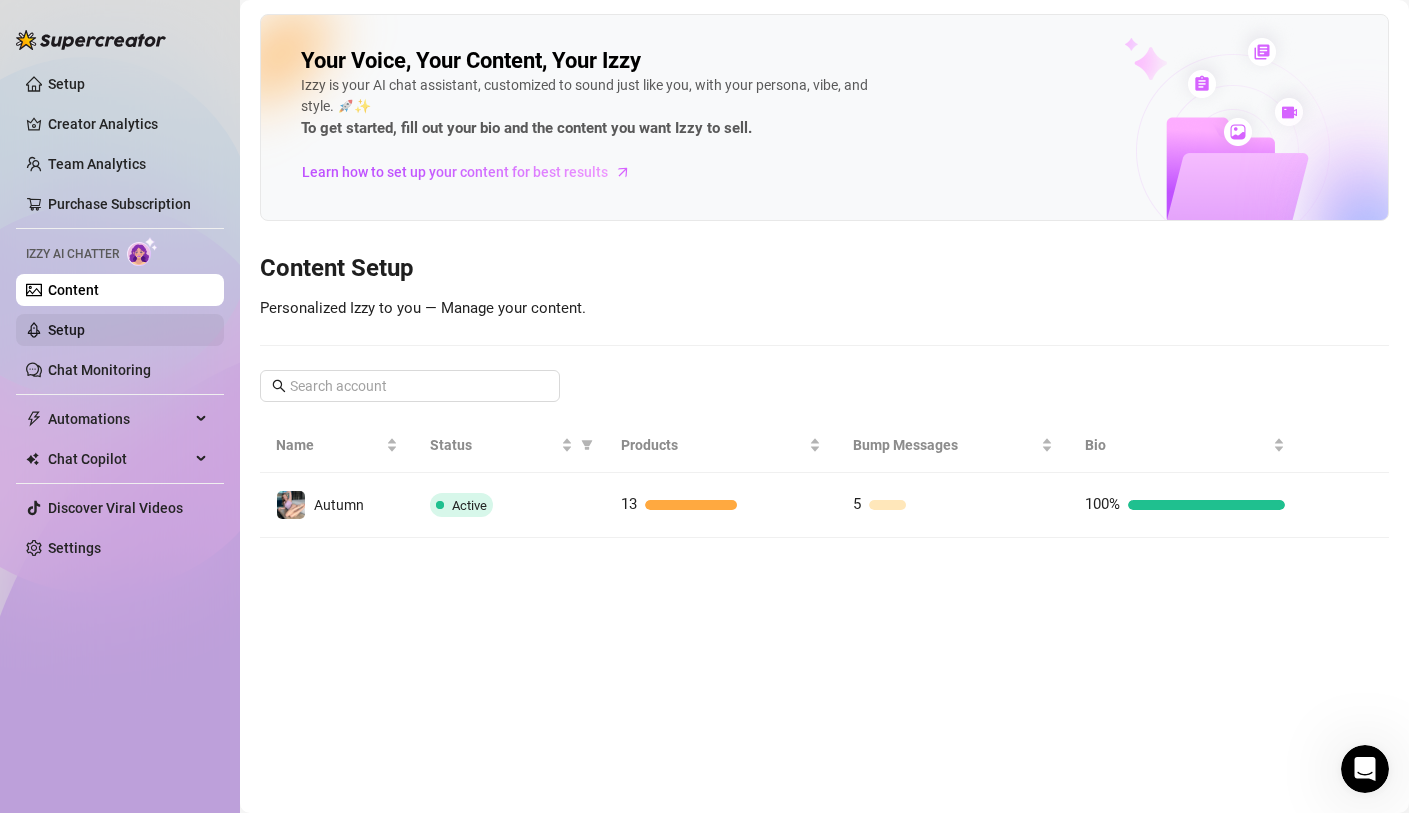 click on "Setup" at bounding box center [66, 330] 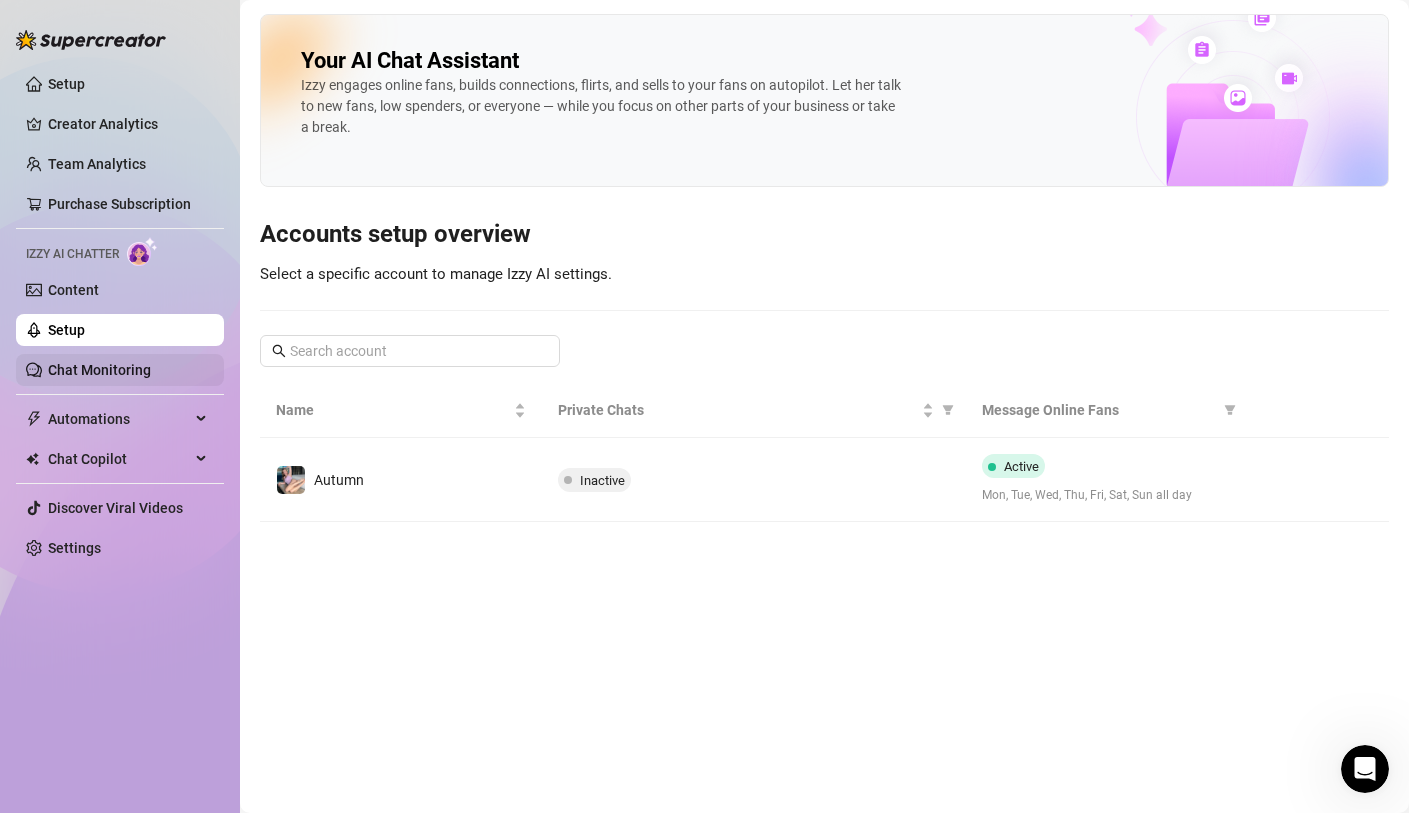 click on "Chat Monitoring" at bounding box center (99, 370) 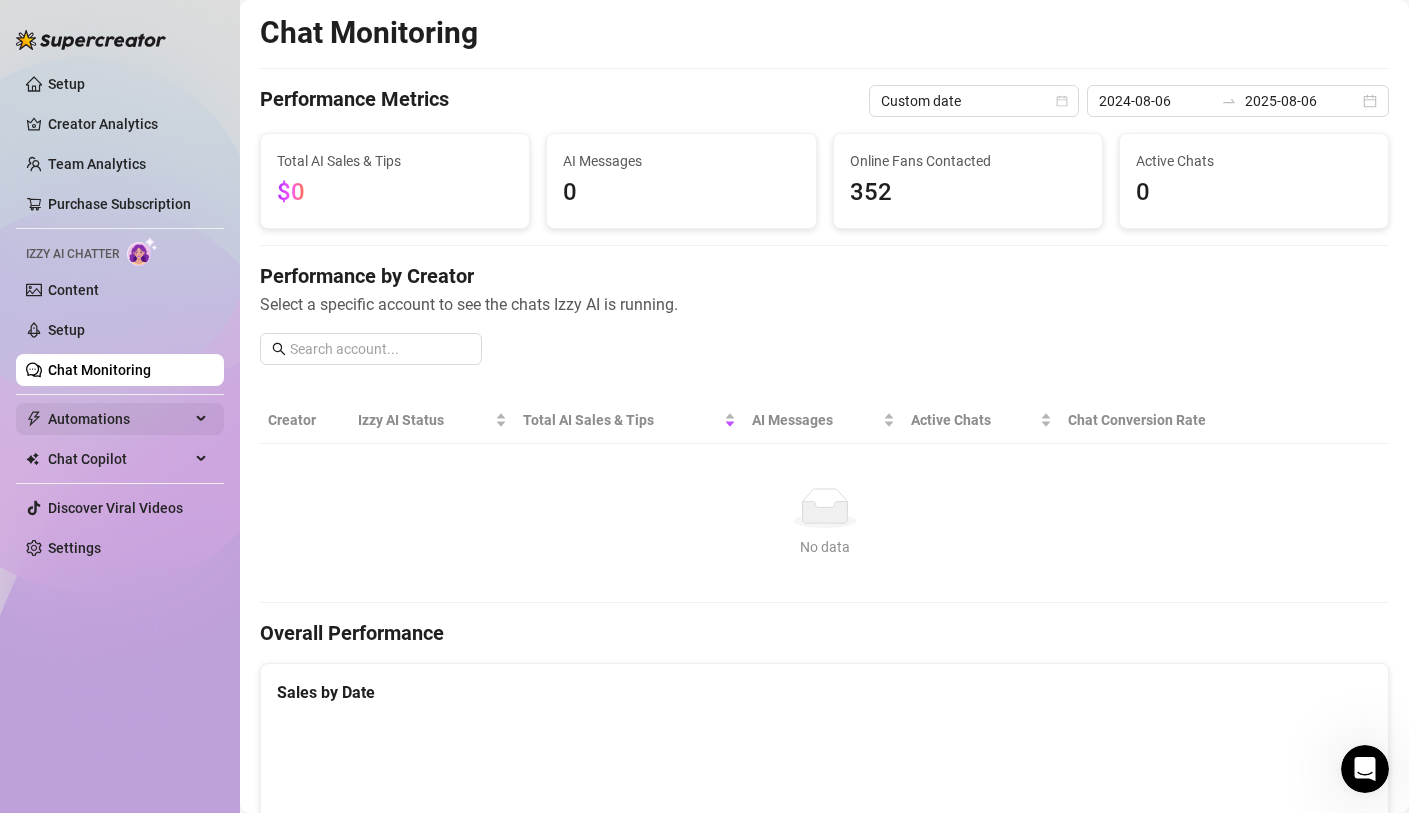 click on "Automations" at bounding box center [120, 419] 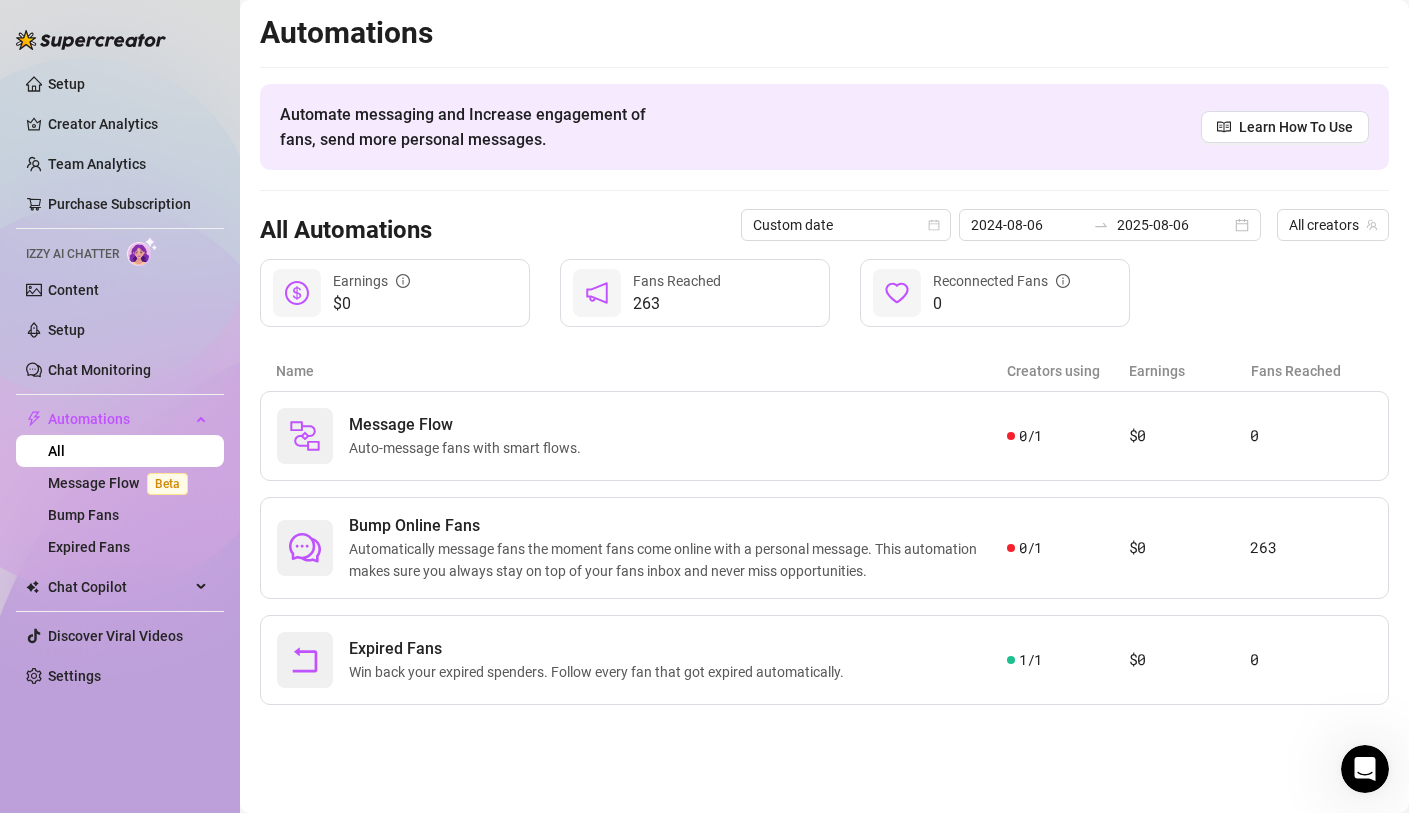 click on "All" at bounding box center (56, 451) 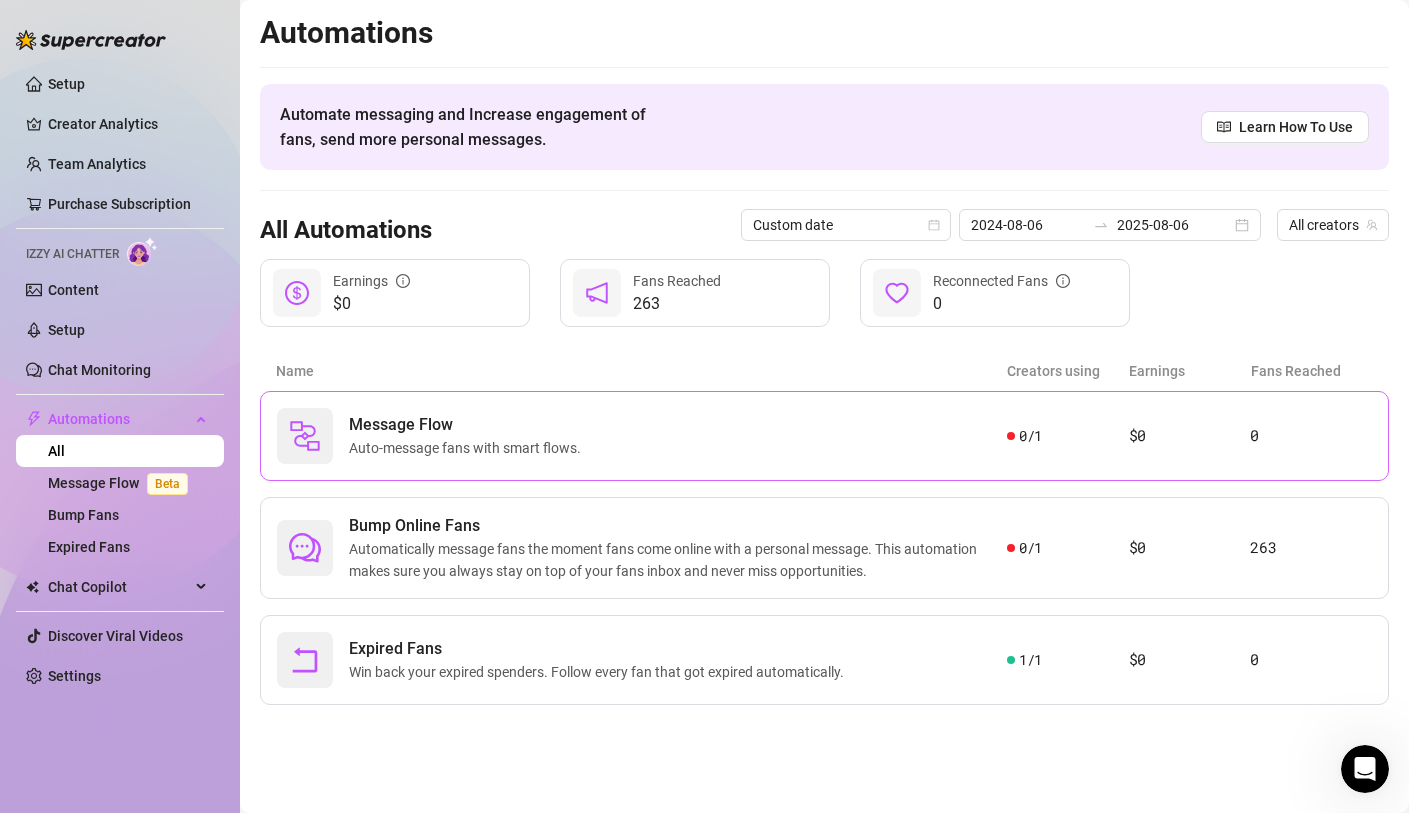 click on "Message Flow Auto-message fans with smart flows." at bounding box center (642, 436) 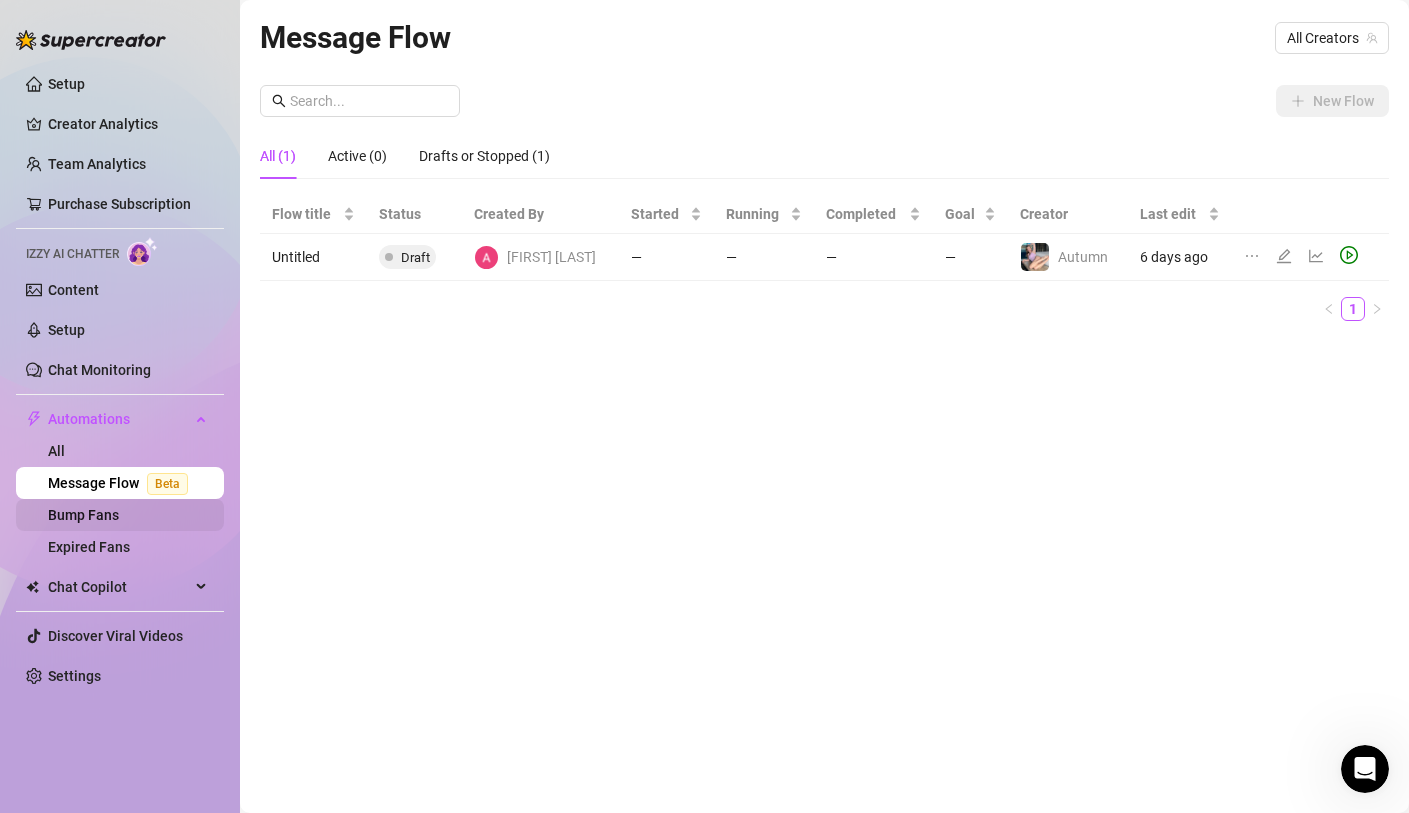 click on "Bump Fans" at bounding box center [83, 515] 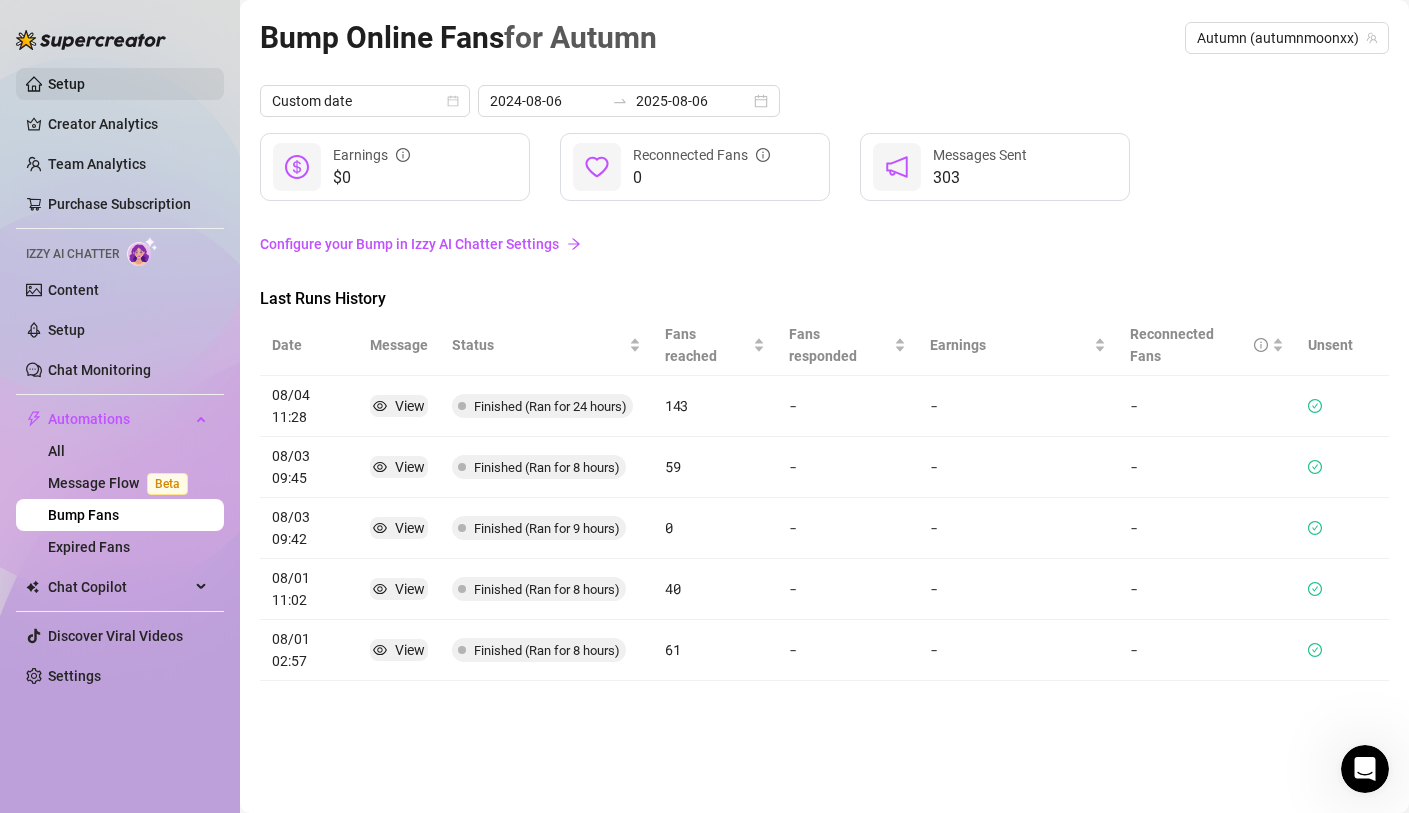 click on "Setup" at bounding box center [66, 84] 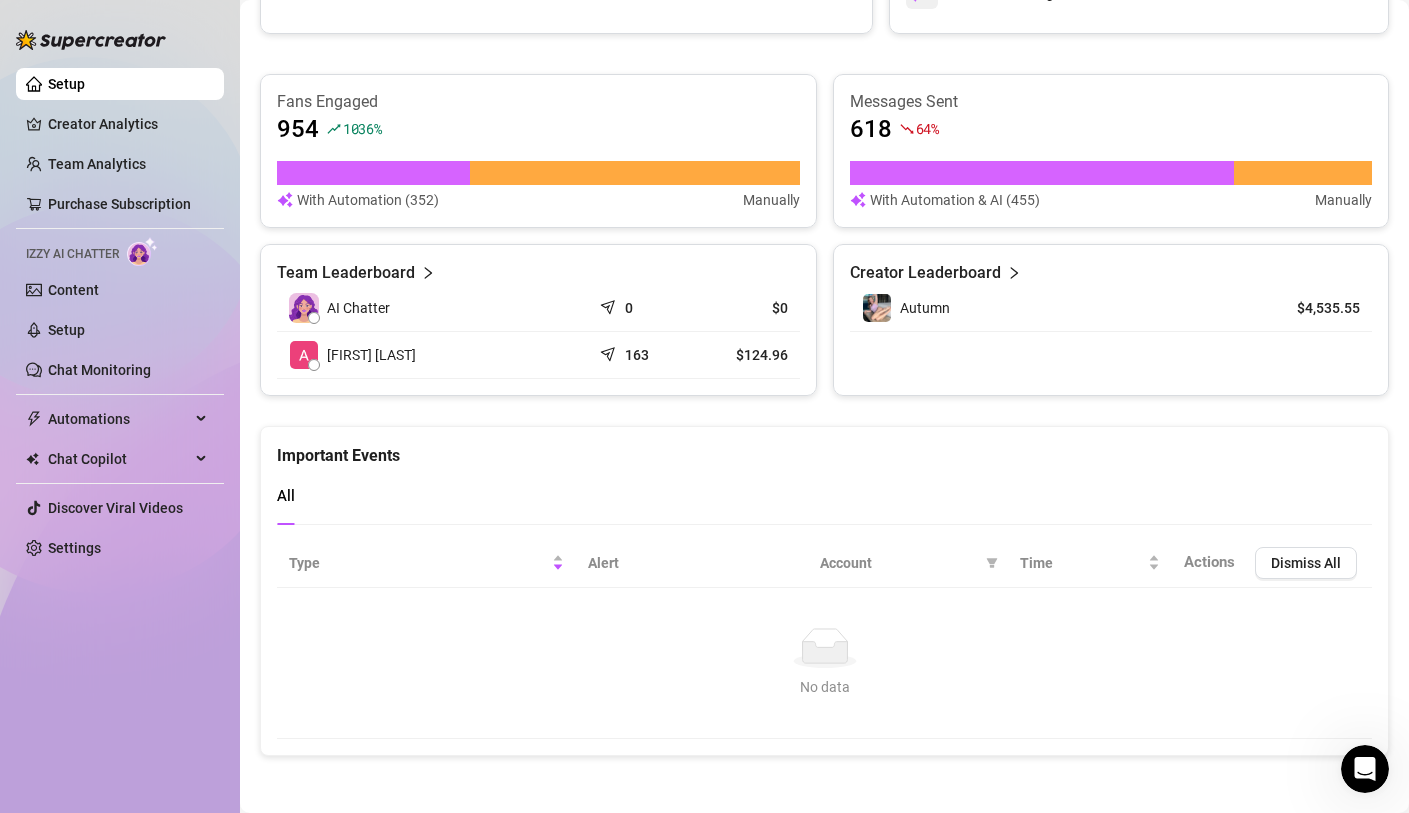scroll, scrollTop: 1243, scrollLeft: 0, axis: vertical 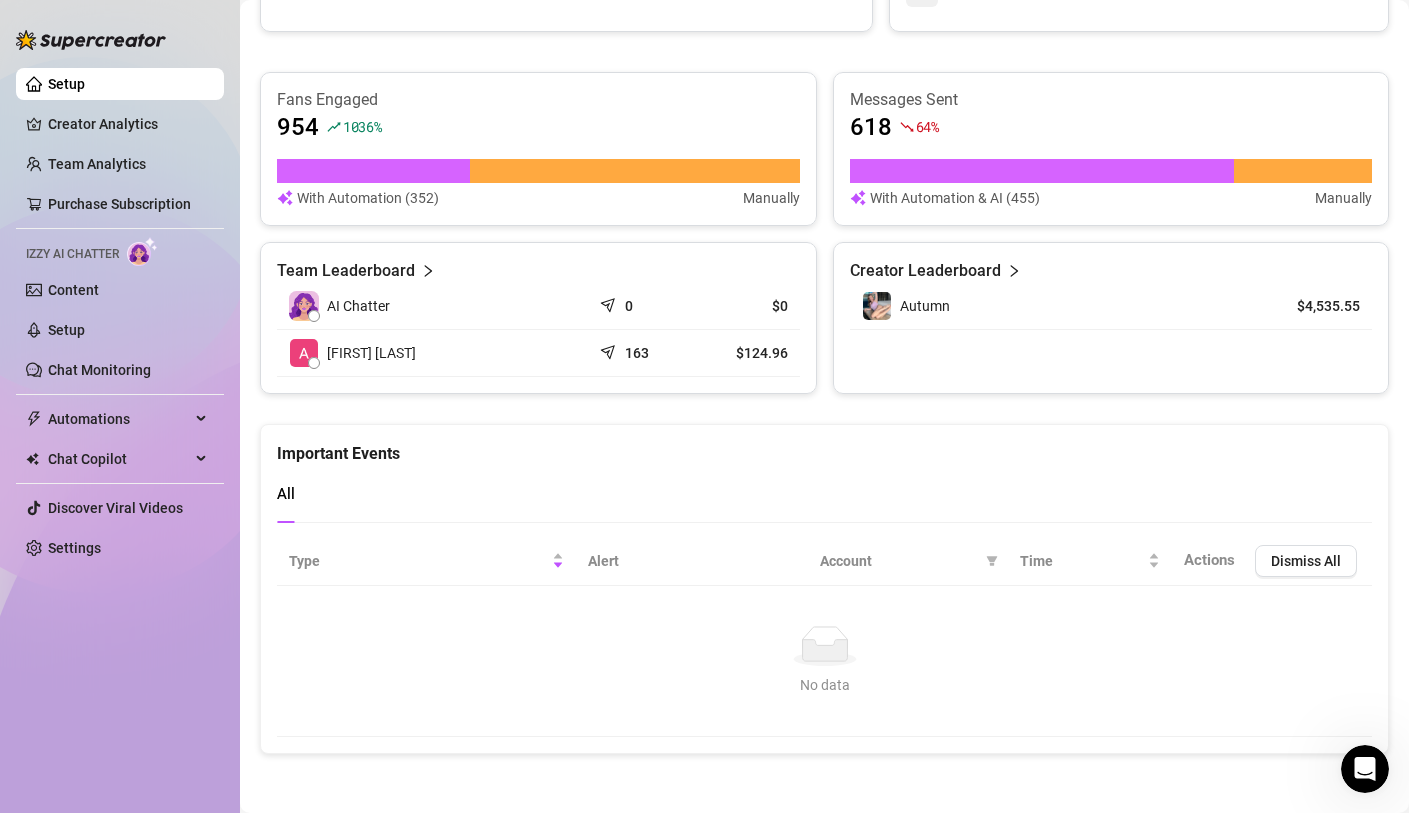 click on "Team Leaderboard" at bounding box center [346, 271] 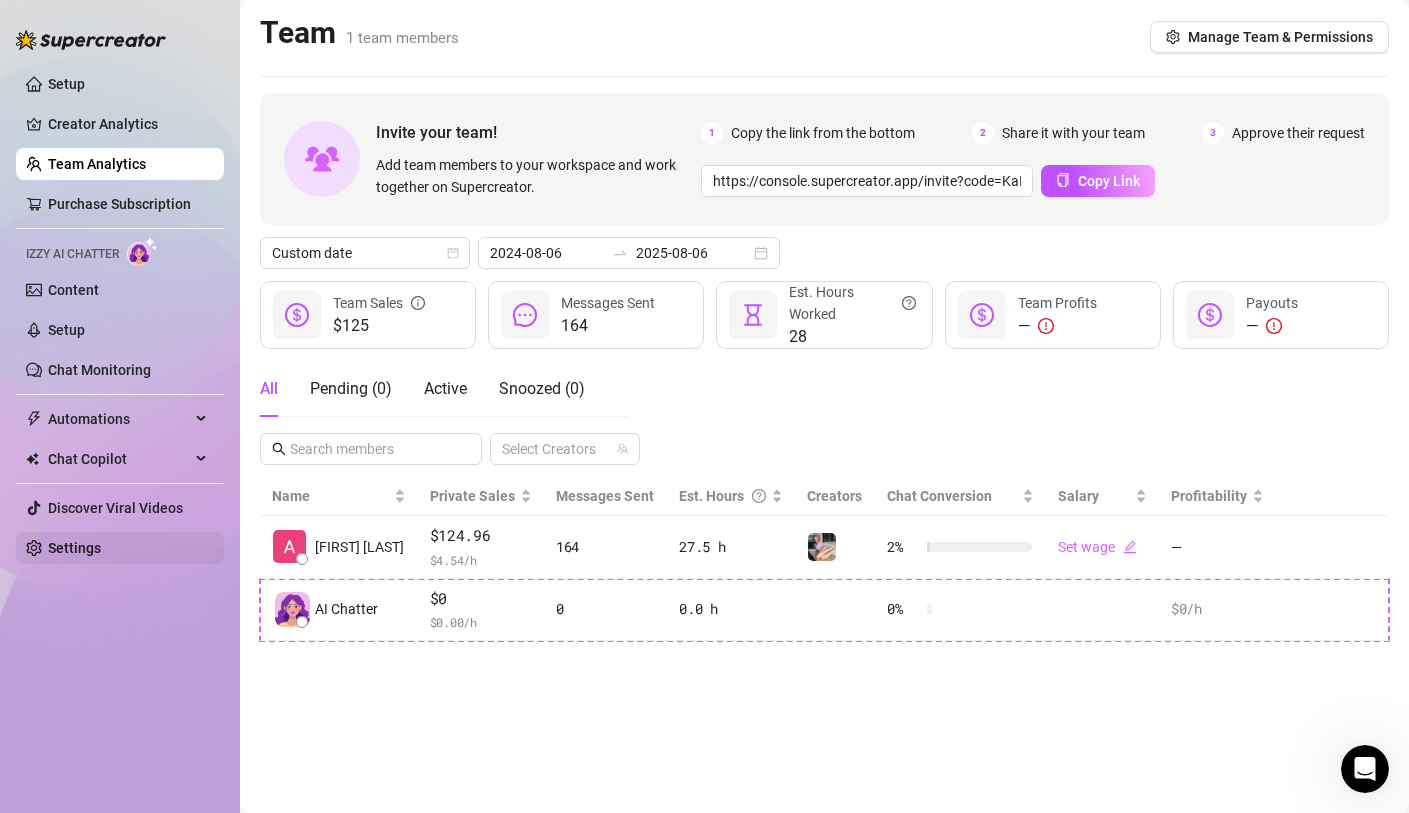 click on "Settings" at bounding box center (74, 548) 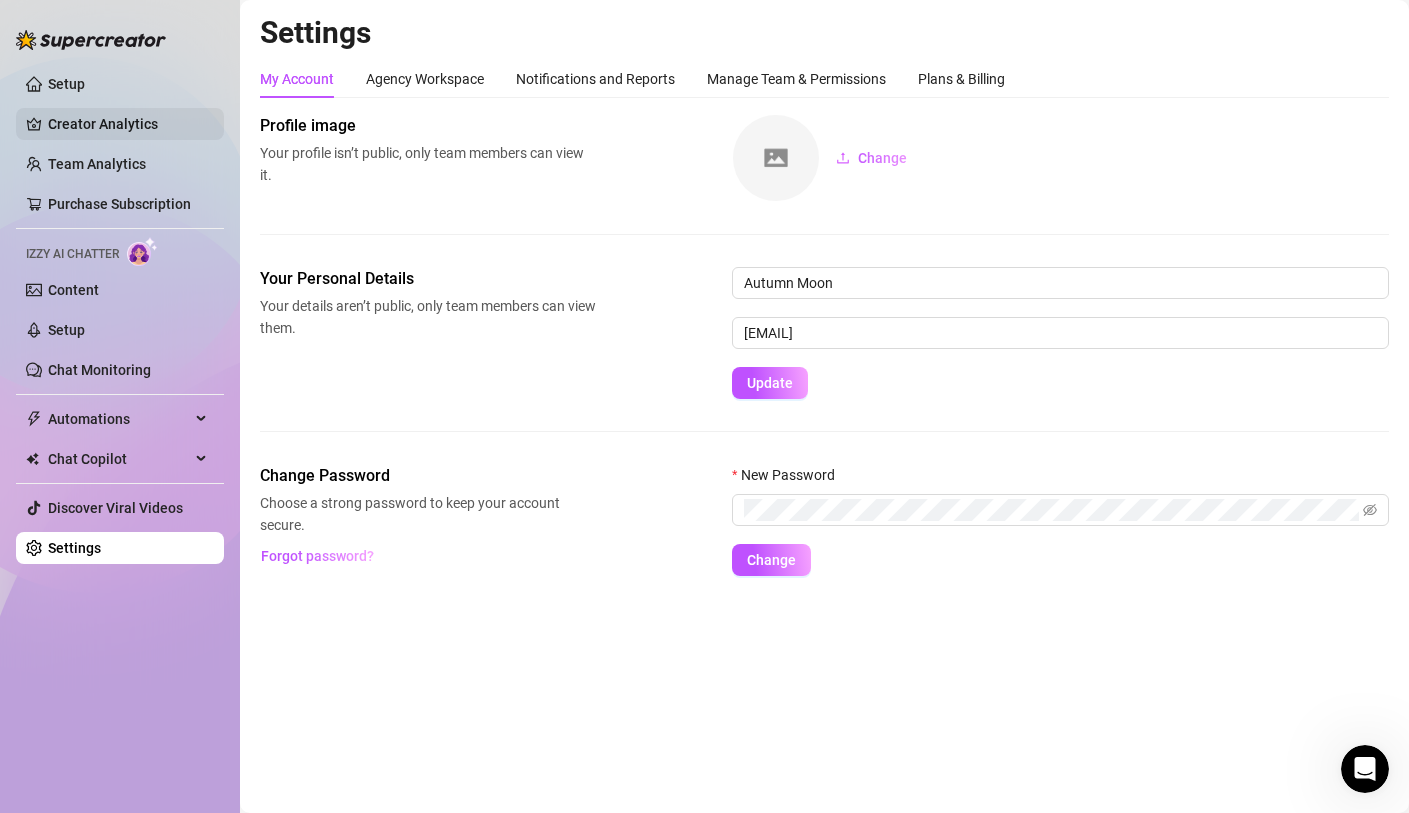 click on "Creator Analytics" at bounding box center [128, 124] 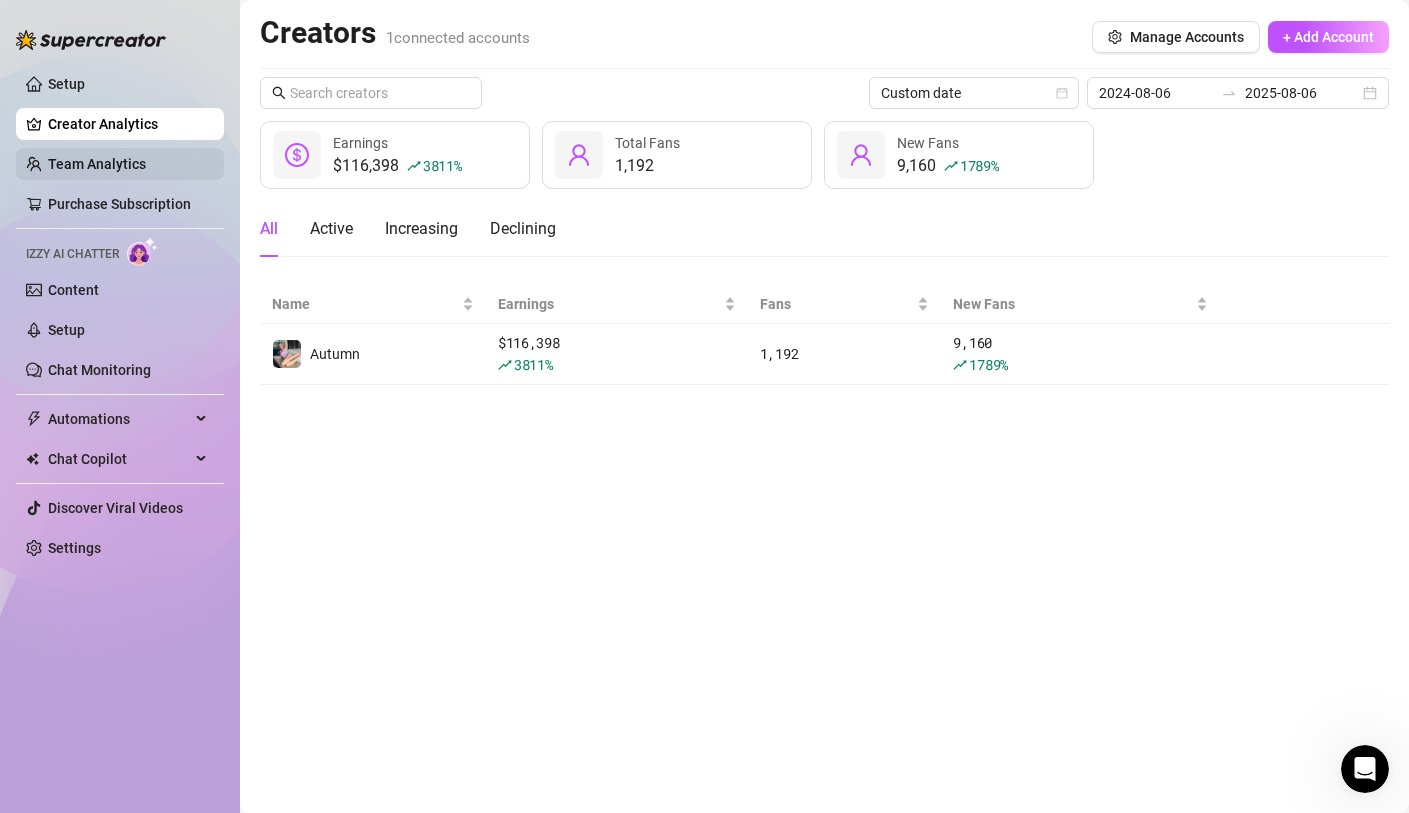 click on "Team Analytics" at bounding box center [97, 164] 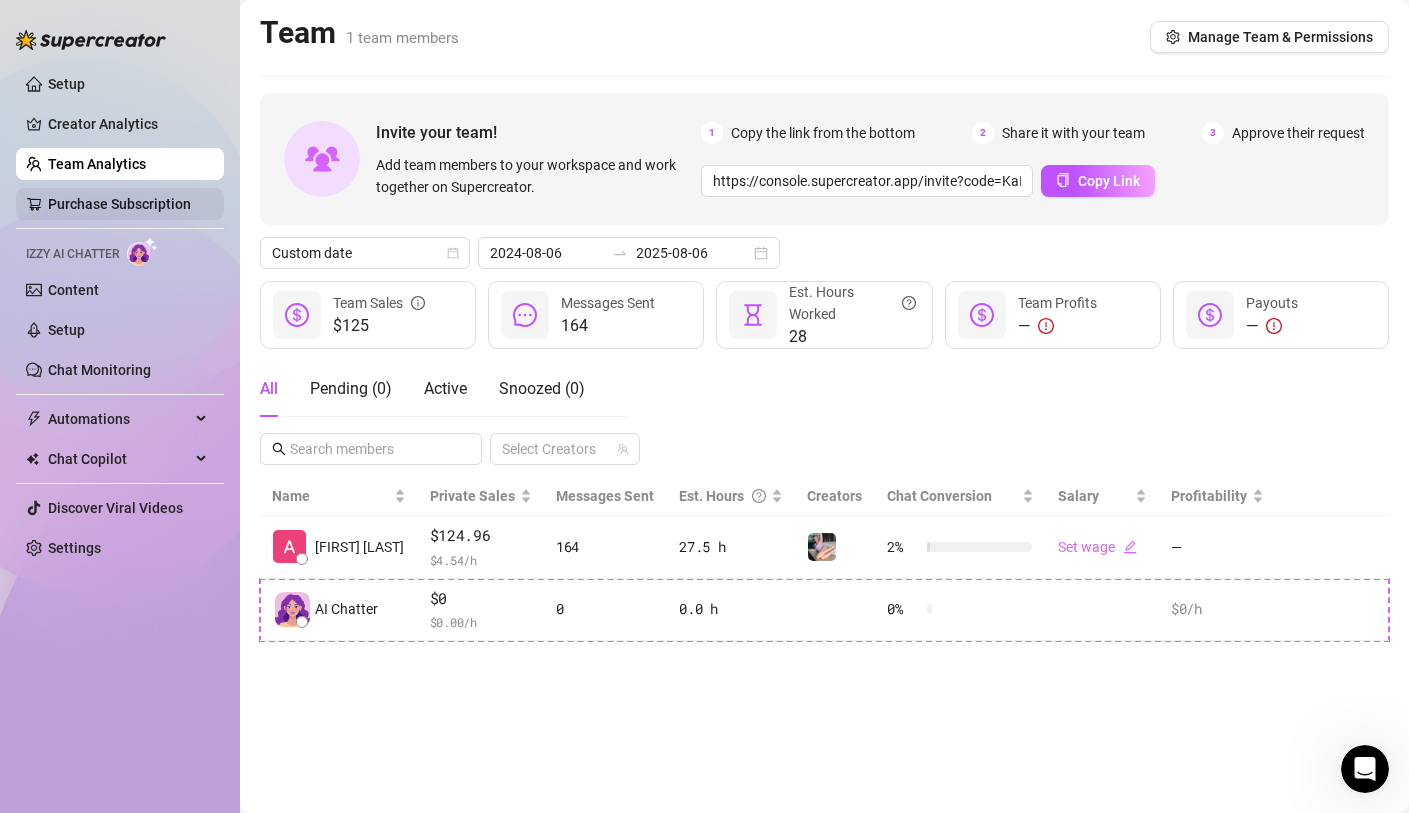 click on "Purchase Subscription" at bounding box center [119, 204] 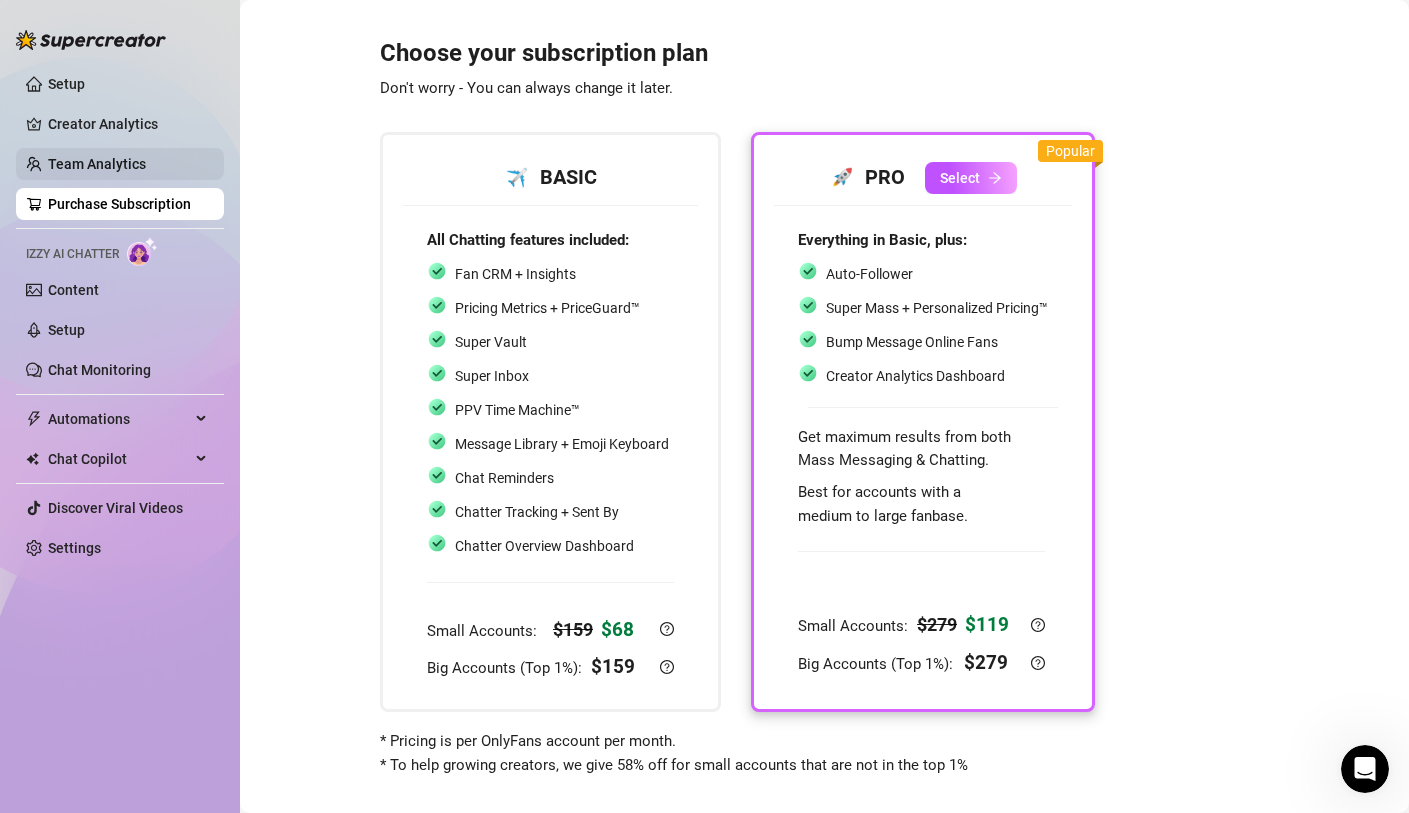 click on "Team Analytics" at bounding box center [97, 164] 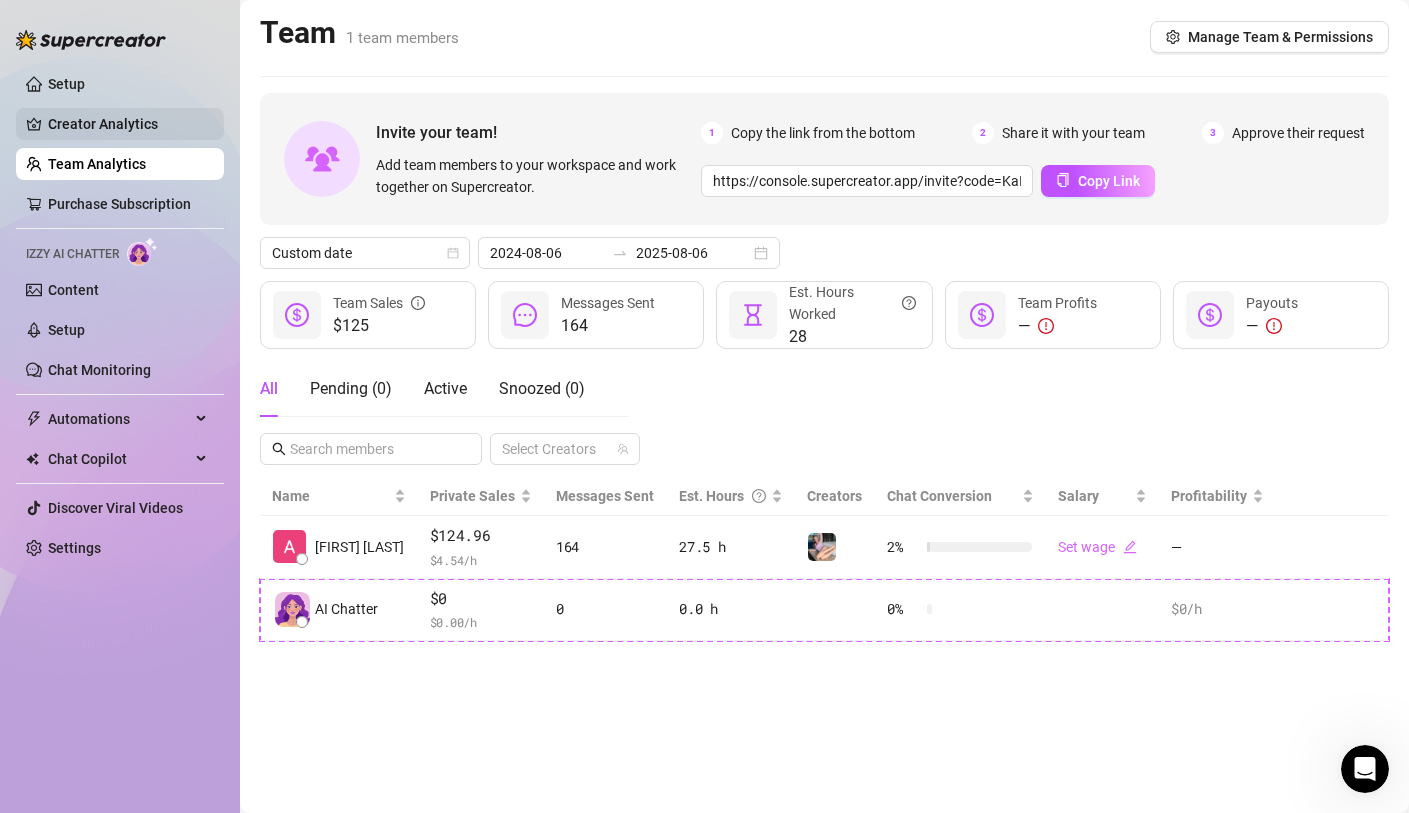 click on "Creator Analytics" at bounding box center [128, 124] 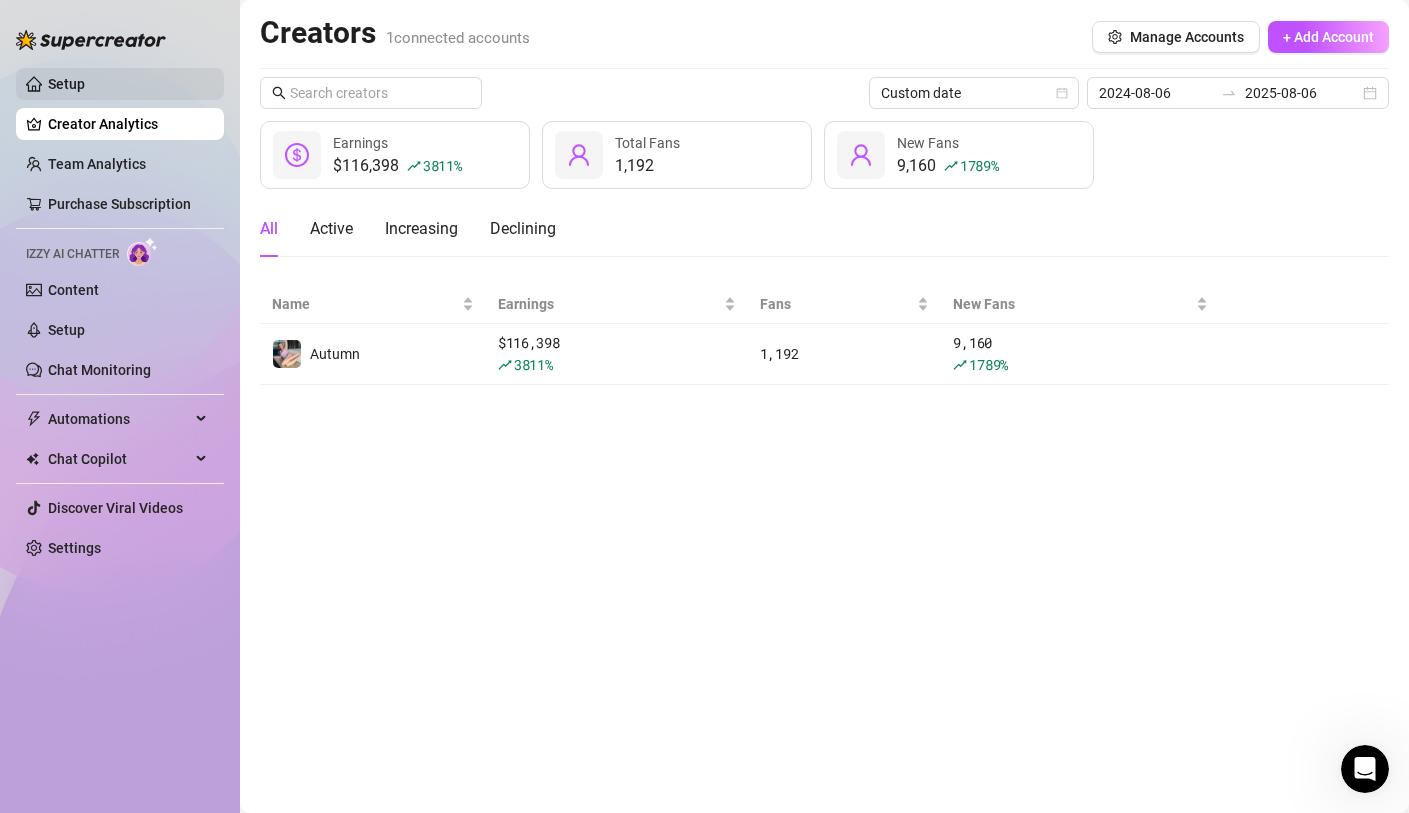 click on "Setup" at bounding box center (66, 84) 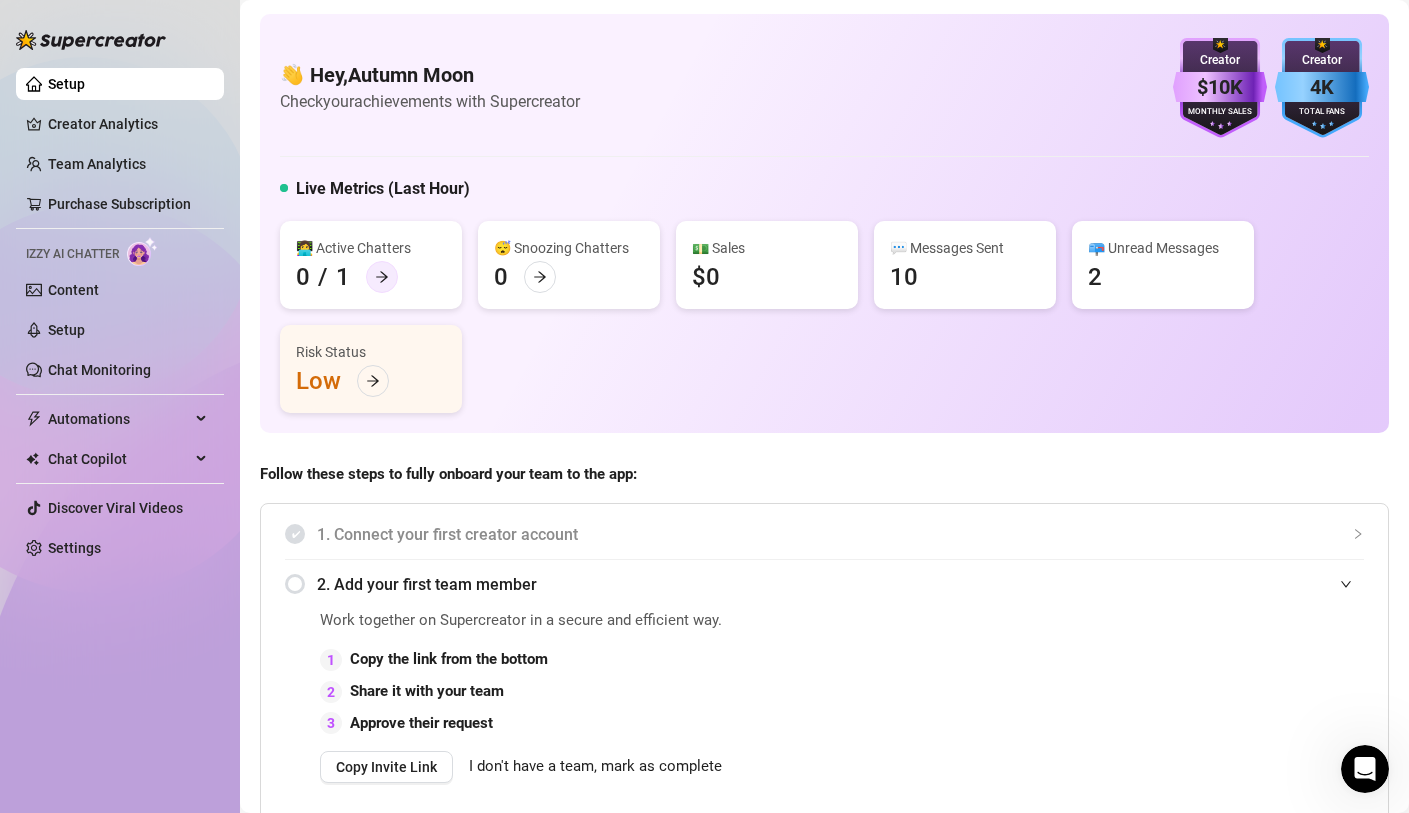 click 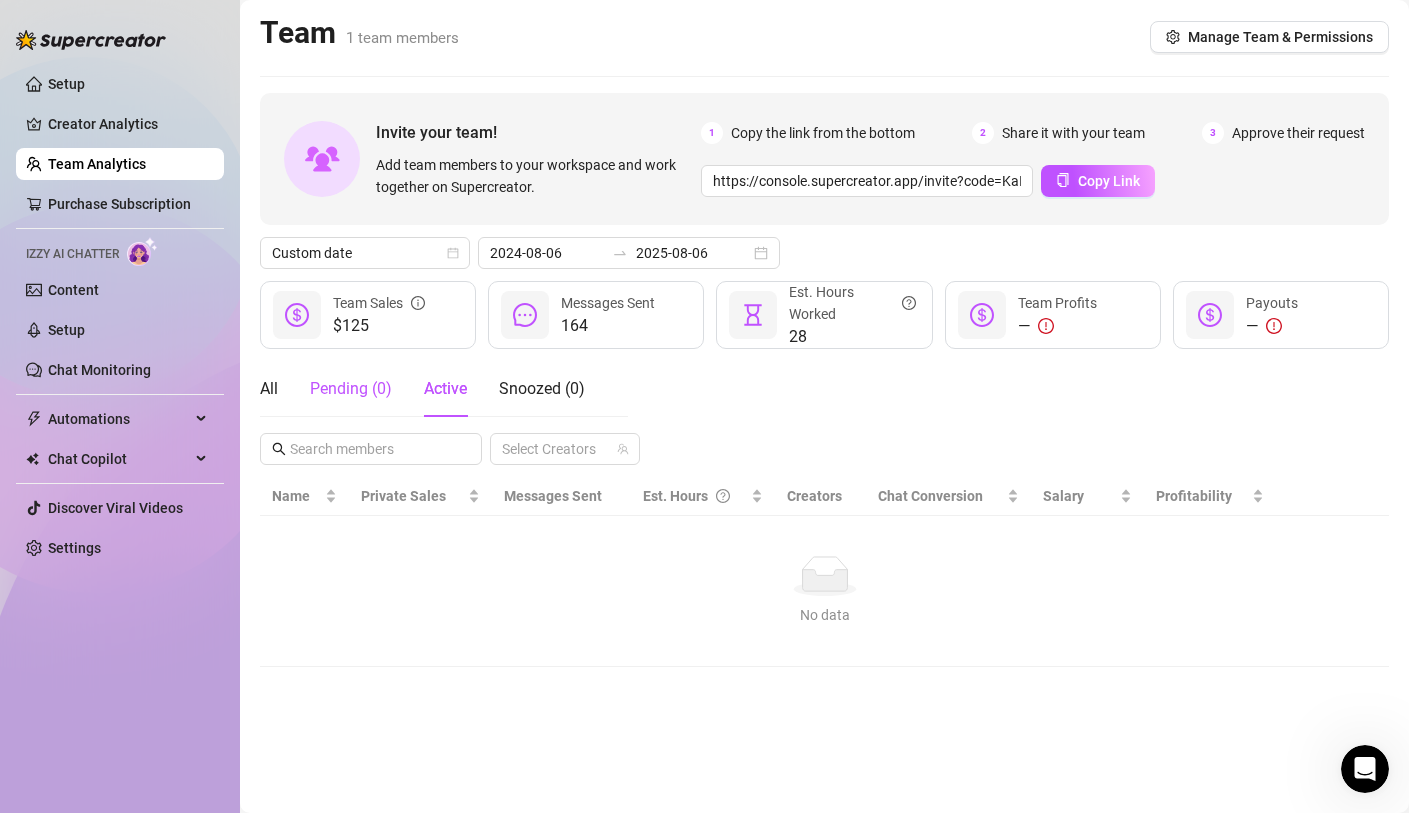 click on "Pending ( 0 )" at bounding box center [351, 389] 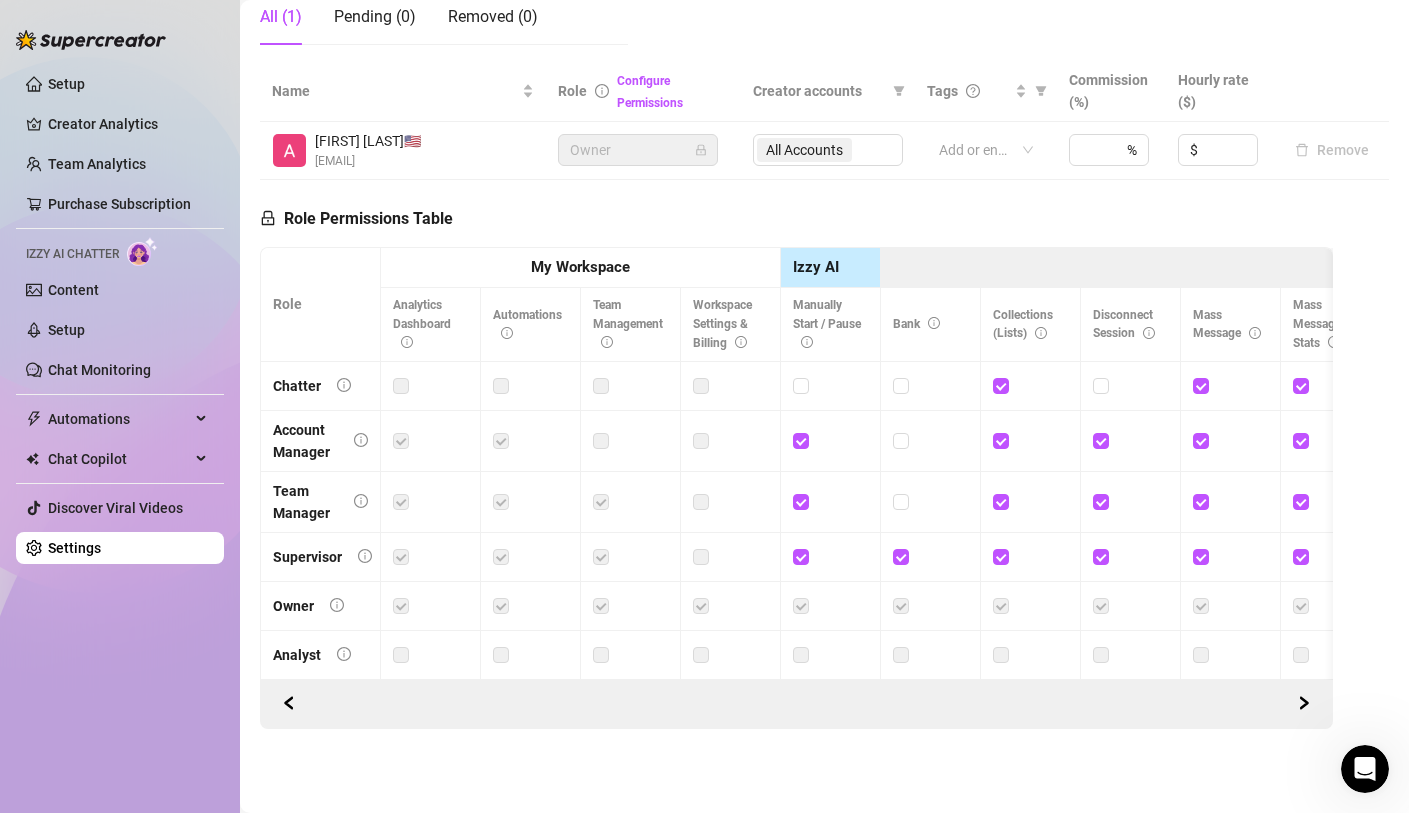 scroll, scrollTop: 0, scrollLeft: 0, axis: both 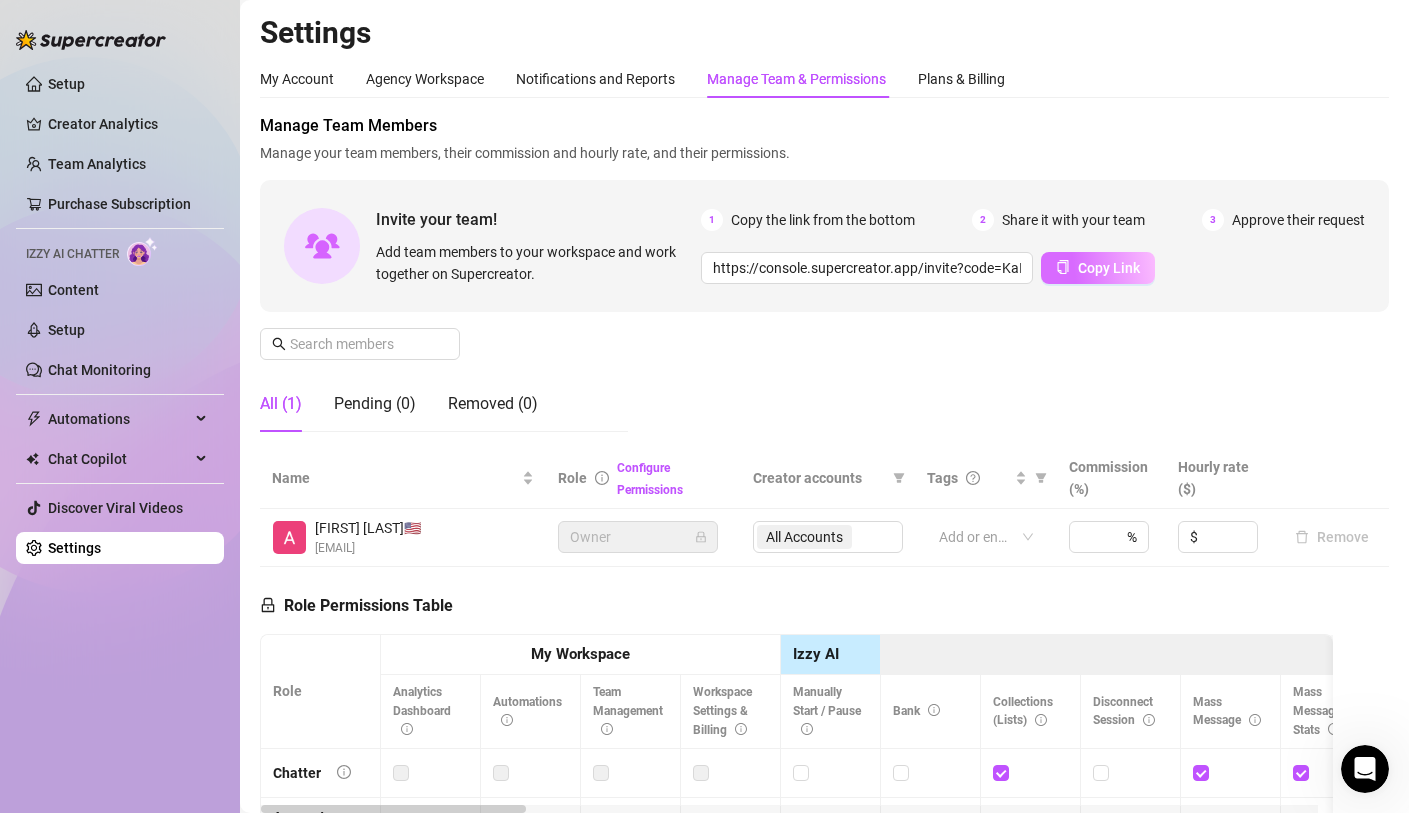 click on "Copy Link" at bounding box center (1109, 268) 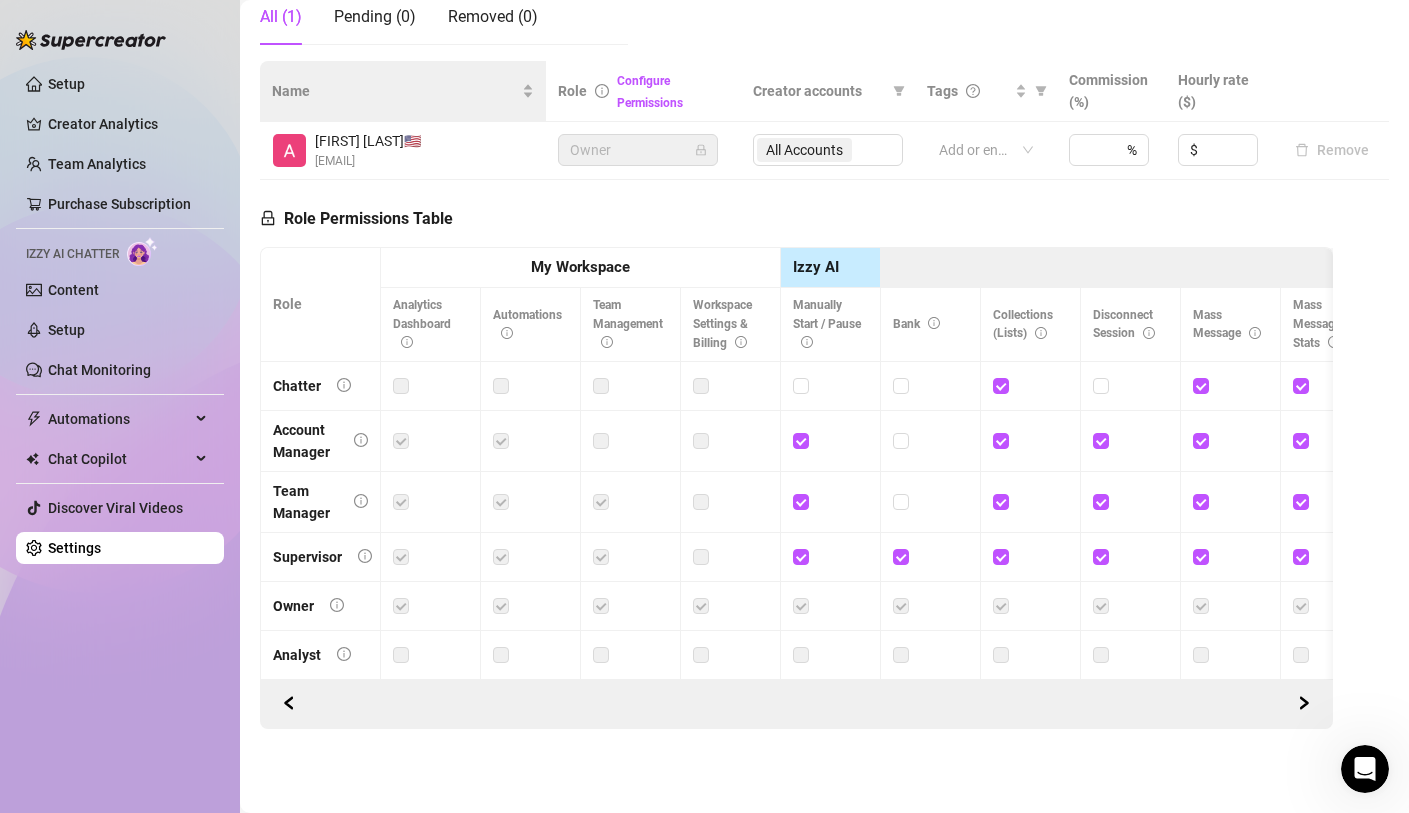 scroll, scrollTop: 0, scrollLeft: 0, axis: both 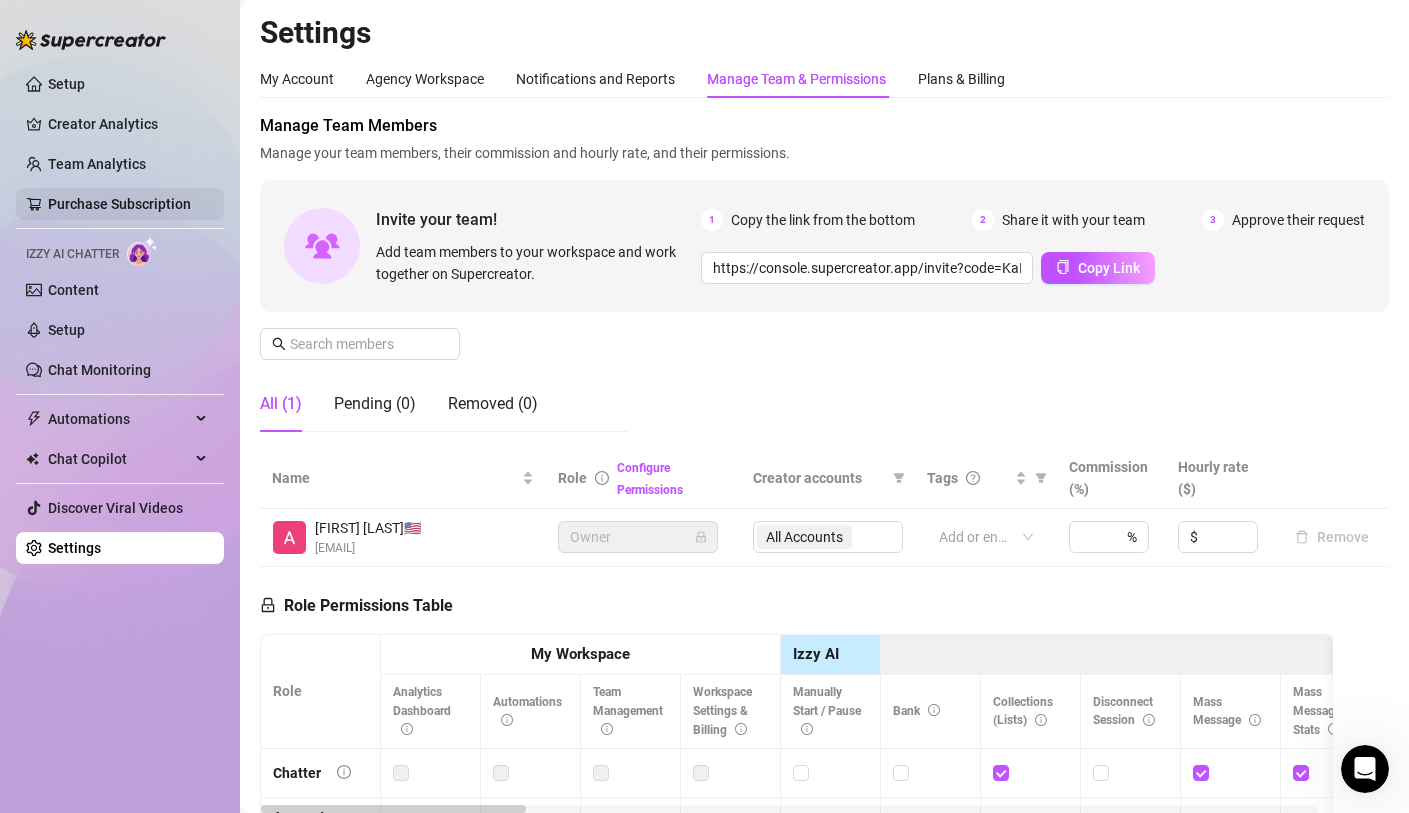 click on "Purchase Subscription" at bounding box center [119, 204] 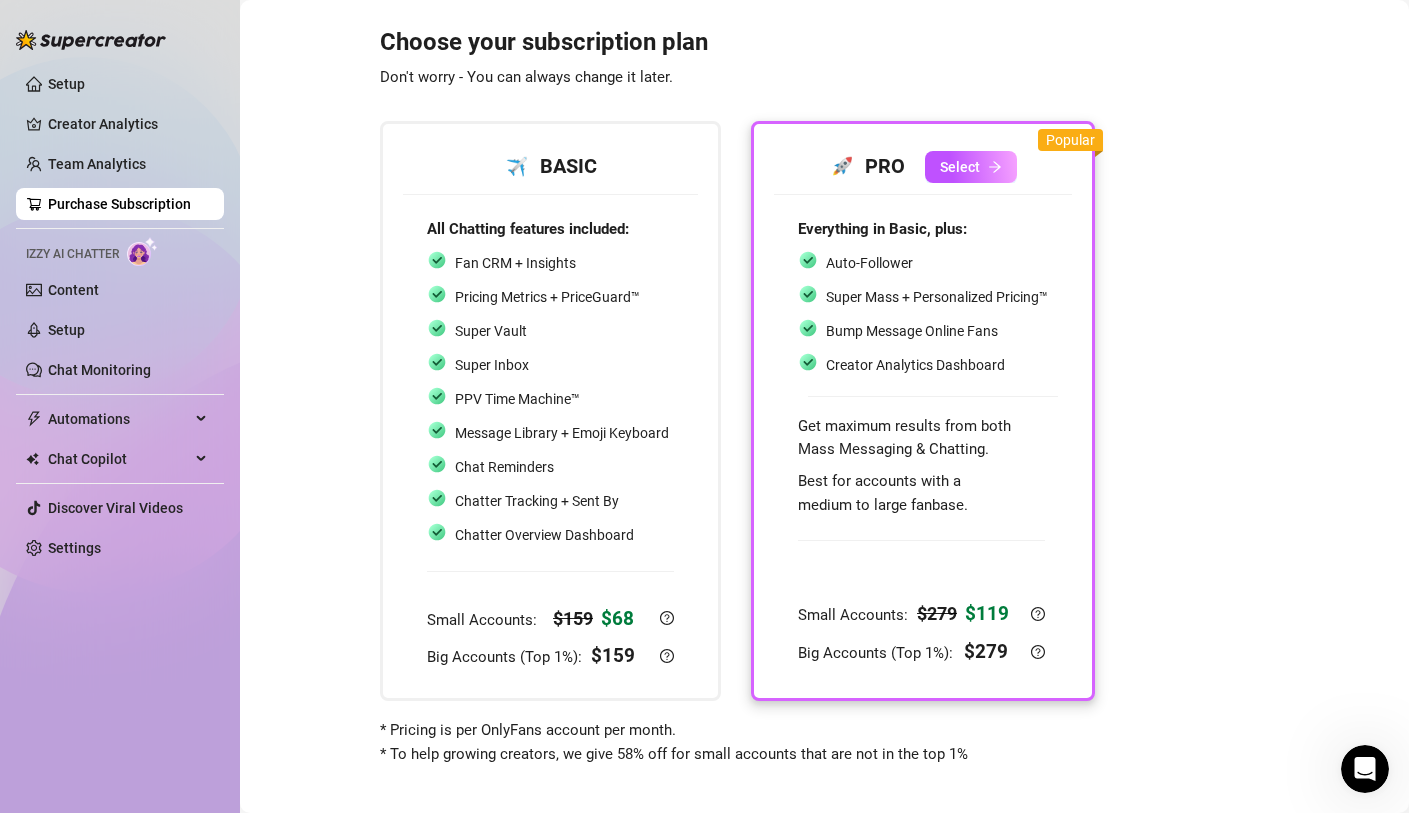 scroll, scrollTop: 24, scrollLeft: 0, axis: vertical 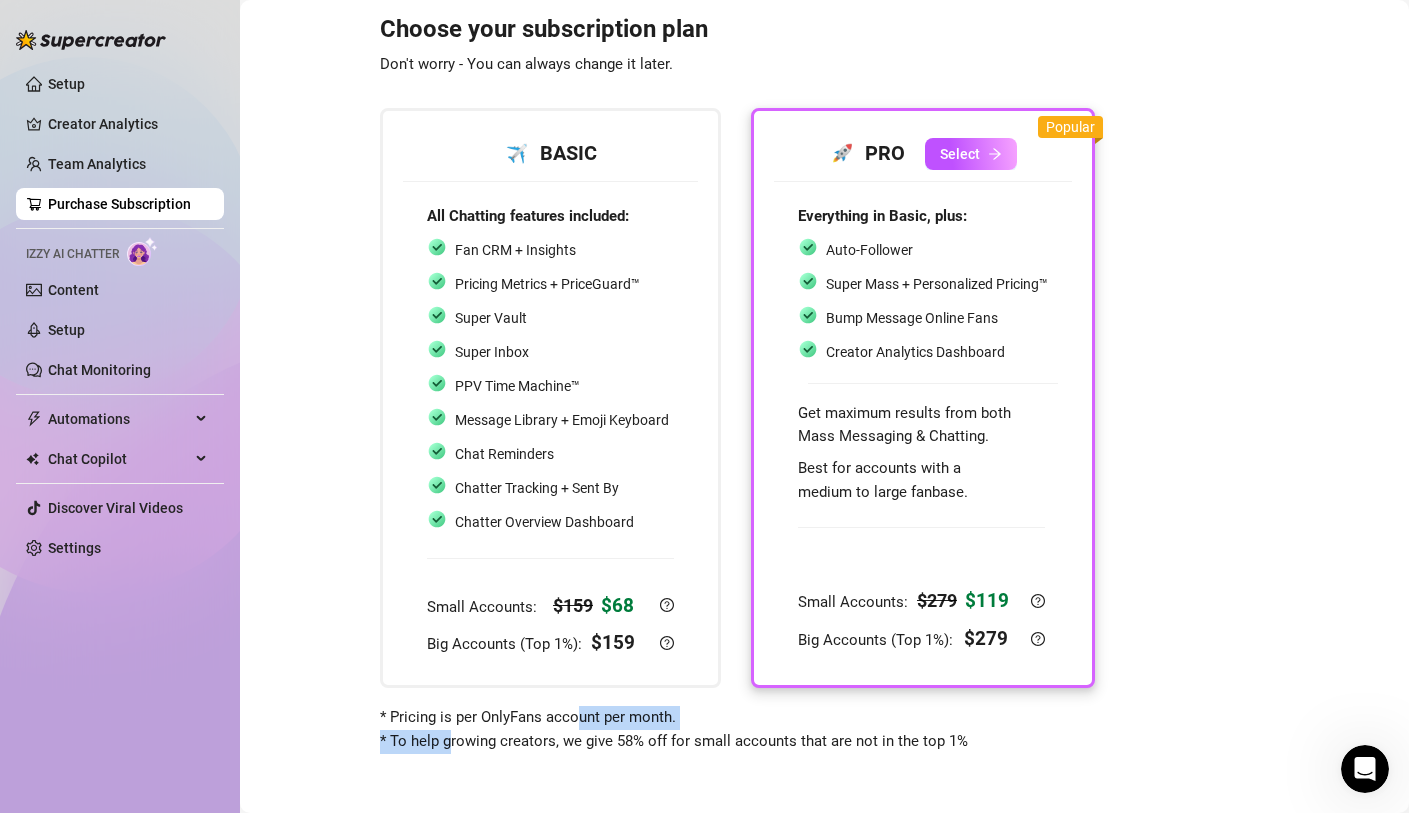 drag, startPoint x: 452, startPoint y: 731, endPoint x: 575, endPoint y: 721, distance: 123.40584 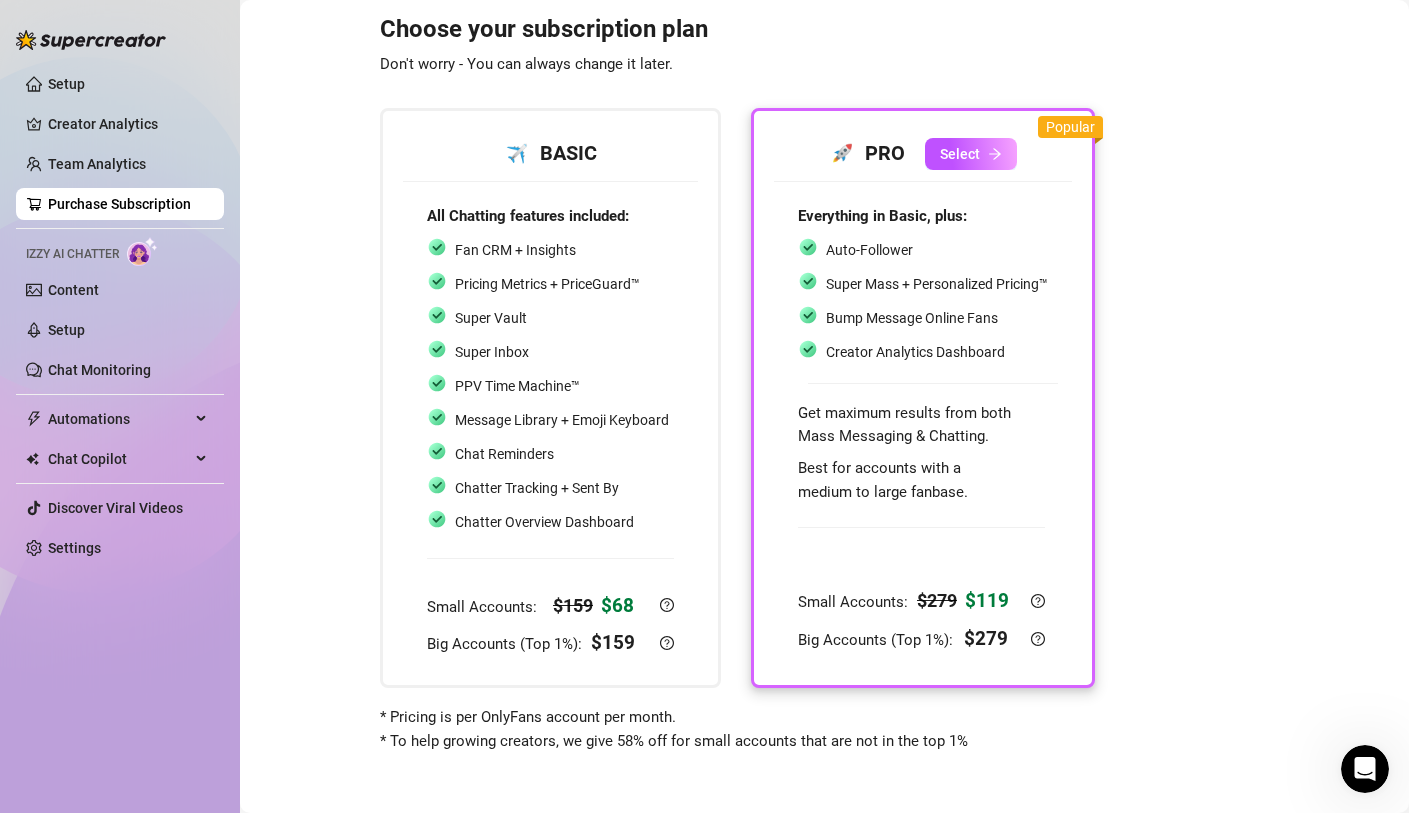click on "* Pricing is per OnlyFans account per month. * To help growing creators, we give 58% off for small accounts that are not in the top 1%" at bounding box center [674, 729] 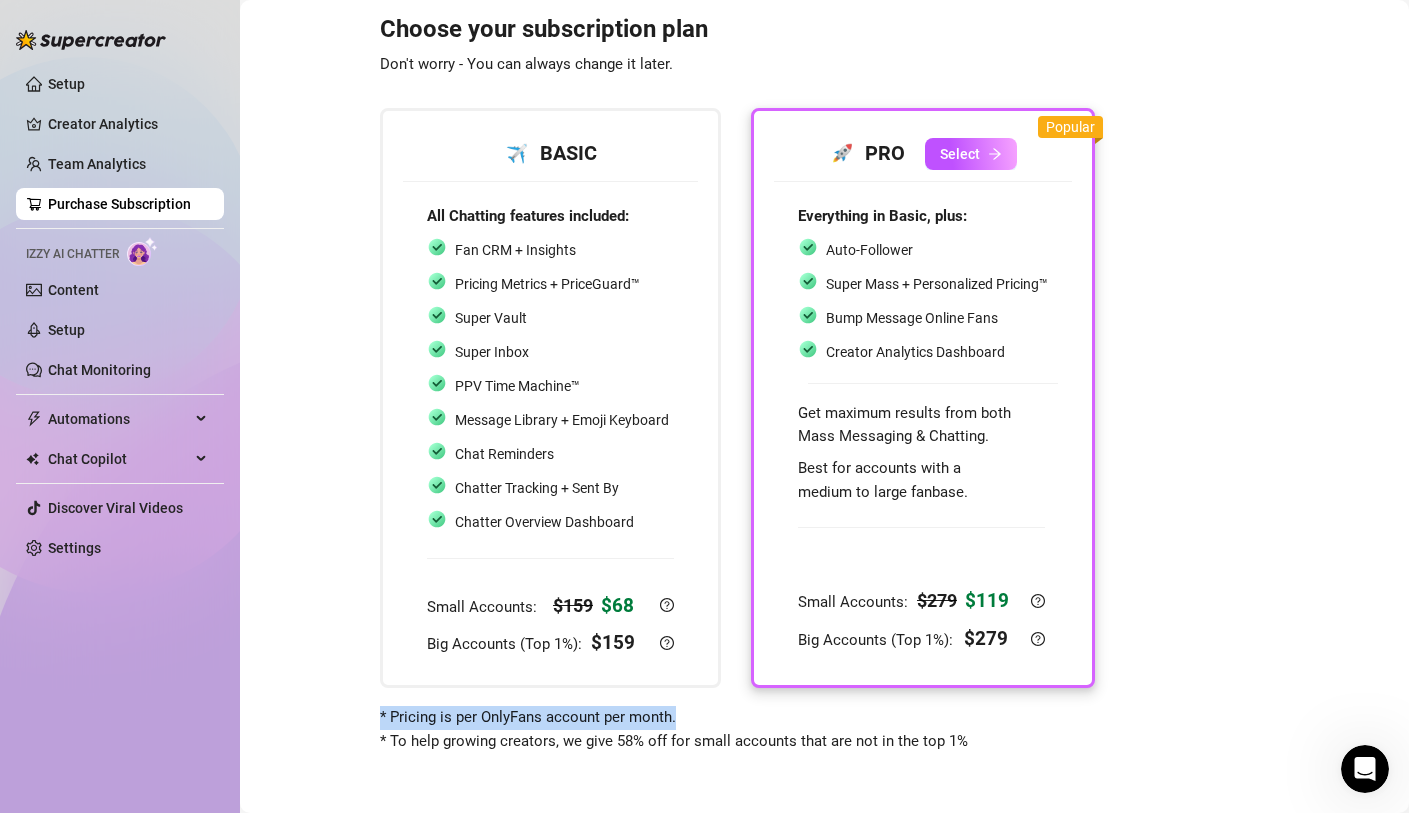 drag, startPoint x: 382, startPoint y: 712, endPoint x: 677, endPoint y: 722, distance: 295.16943 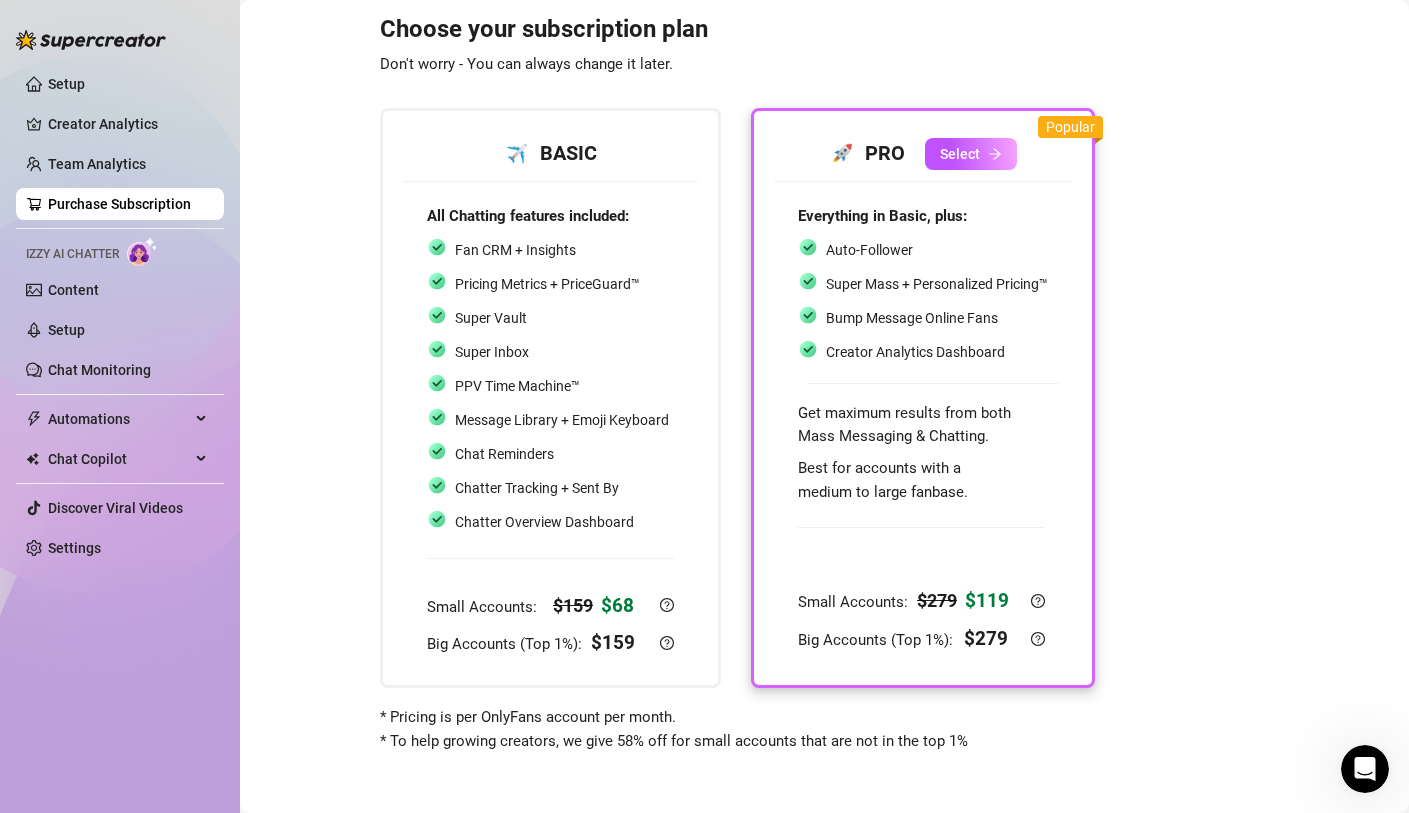 click on "* Pricing is per OnlyFans account per month. * To help growing creators, we give 58% off for small accounts that are not in the top 1%" at bounding box center (737, 729) 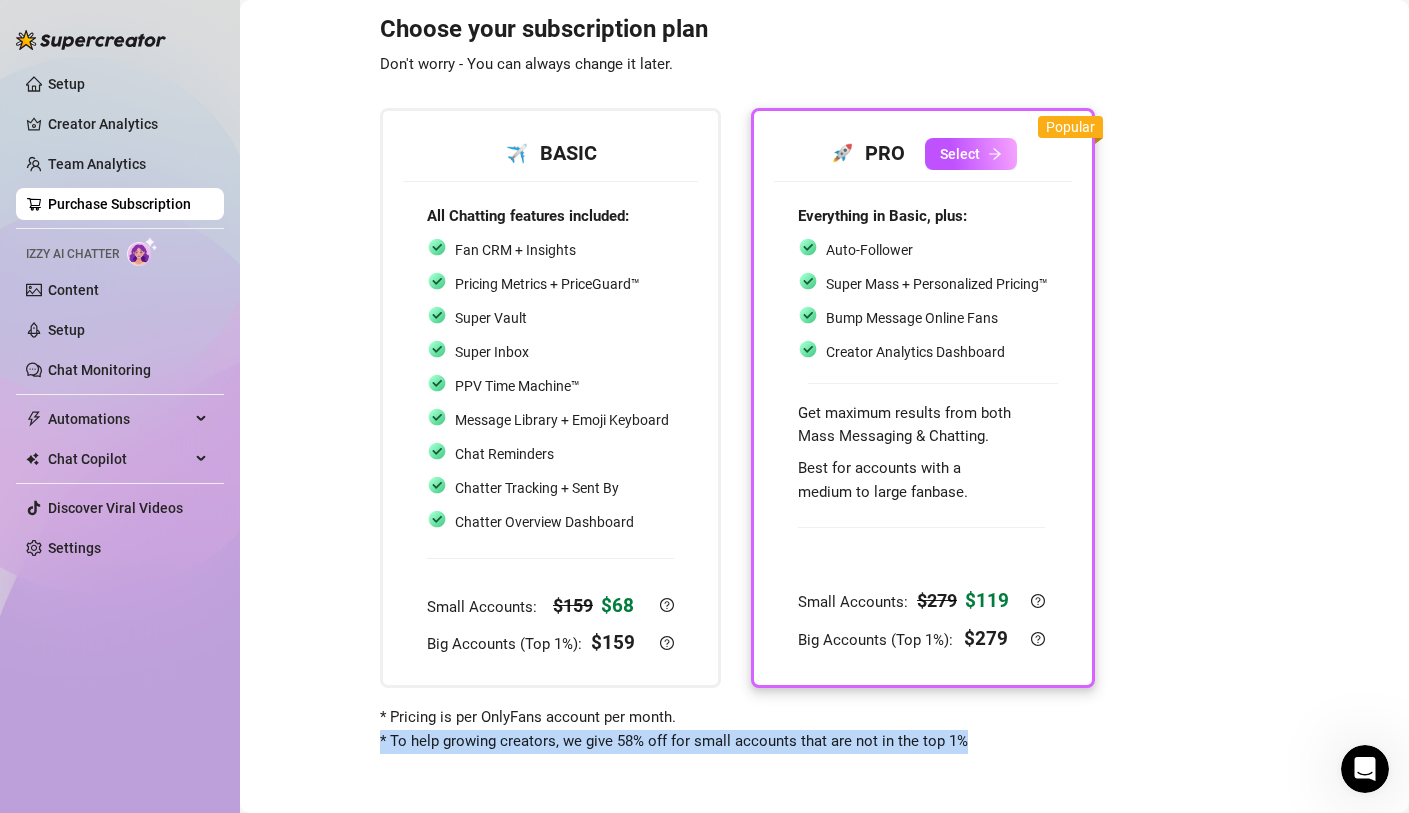 drag, startPoint x: 1089, startPoint y: 747, endPoint x: 381, endPoint y: 737, distance: 708.0706 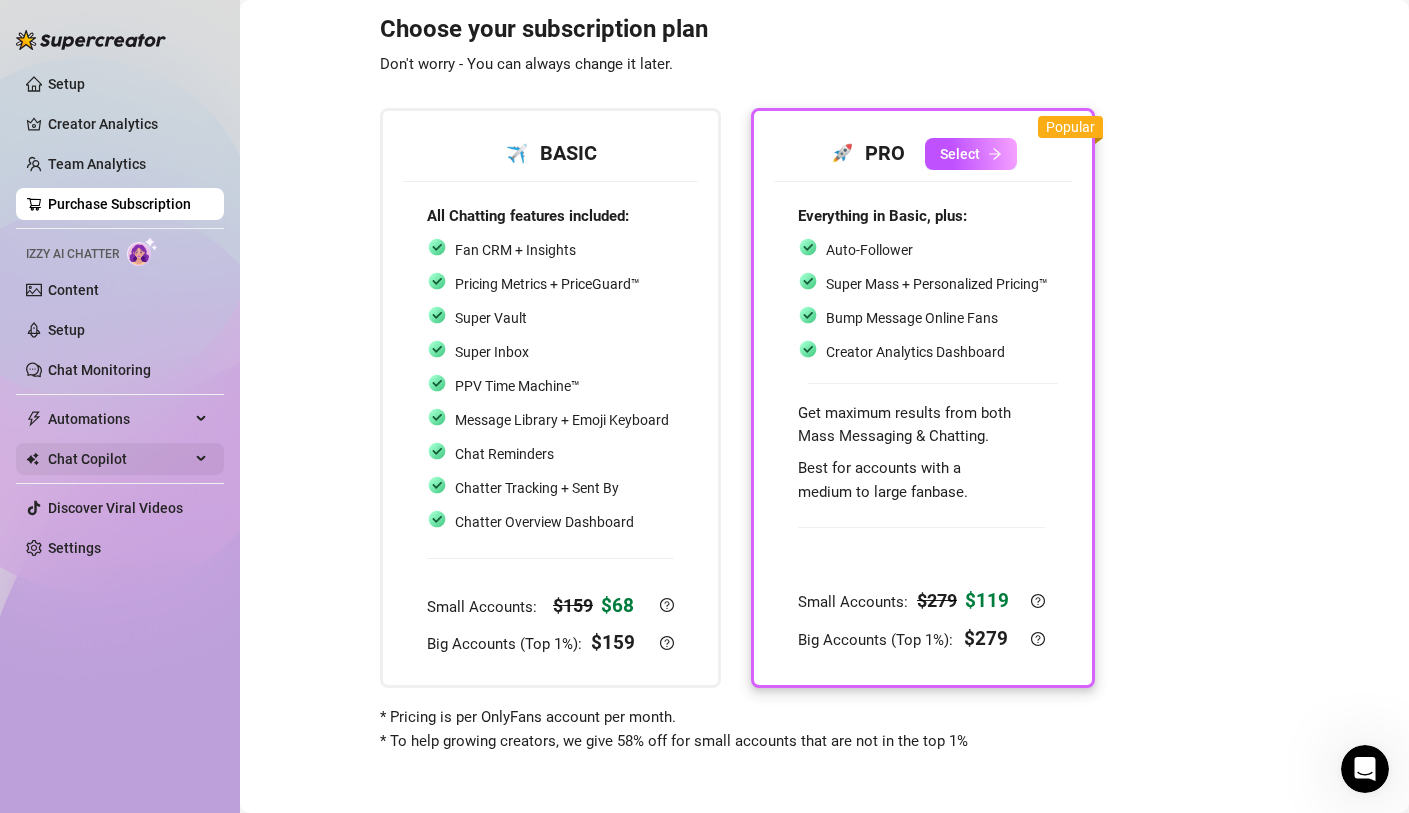 click on "Chat Copilot" at bounding box center (119, 459) 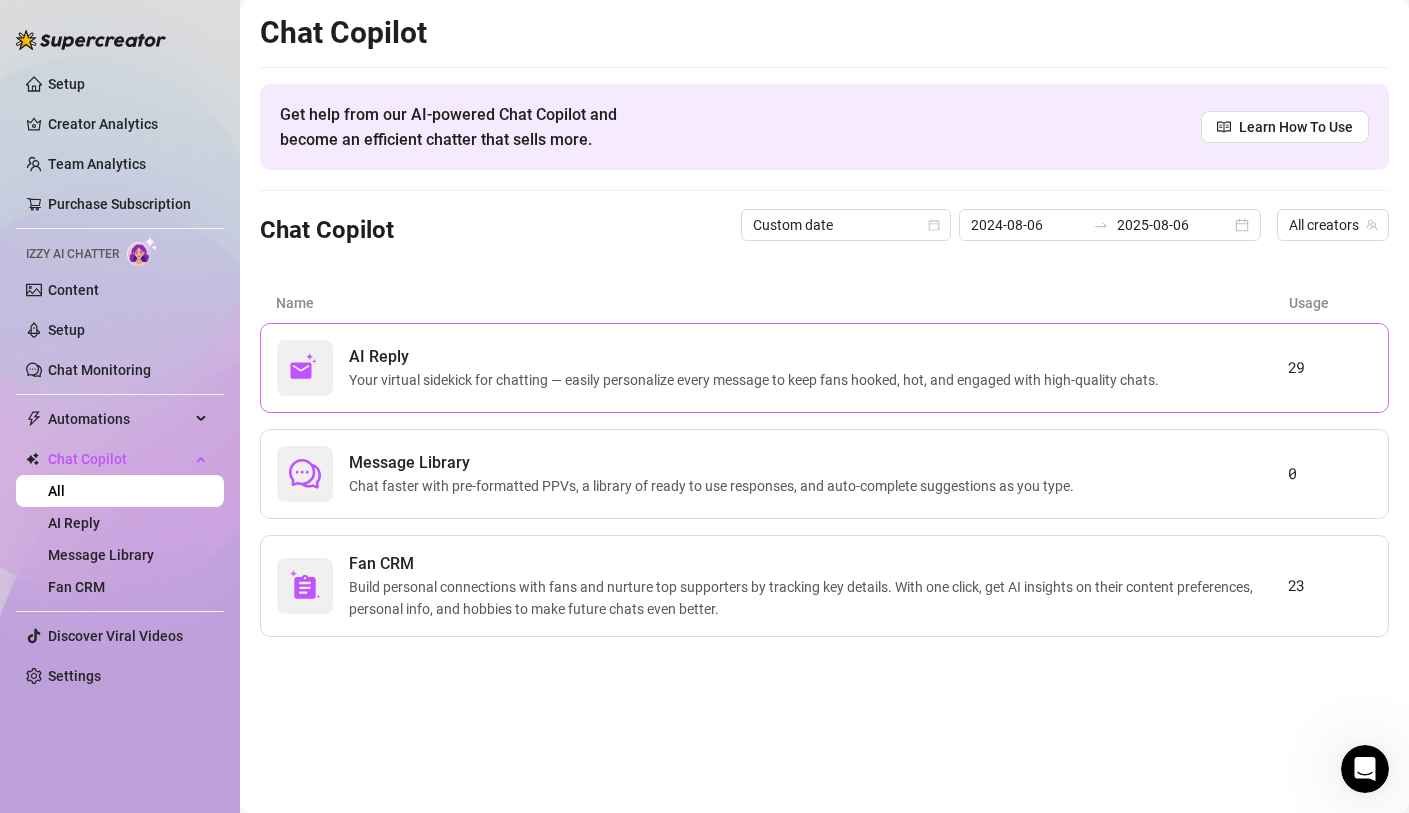 click on "AI Reply" at bounding box center (758, 357) 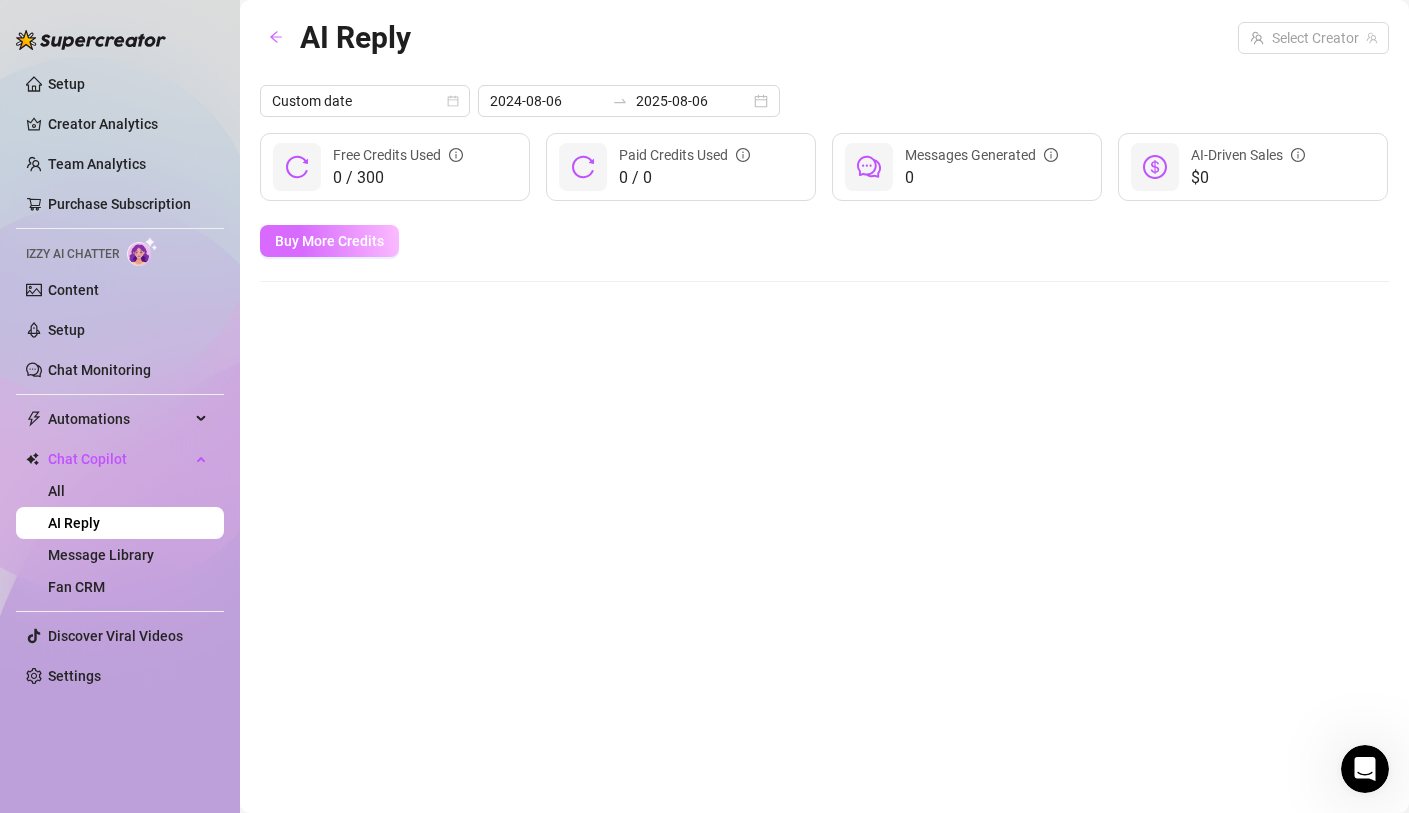 click on "Buy More Credits" at bounding box center (329, 241) 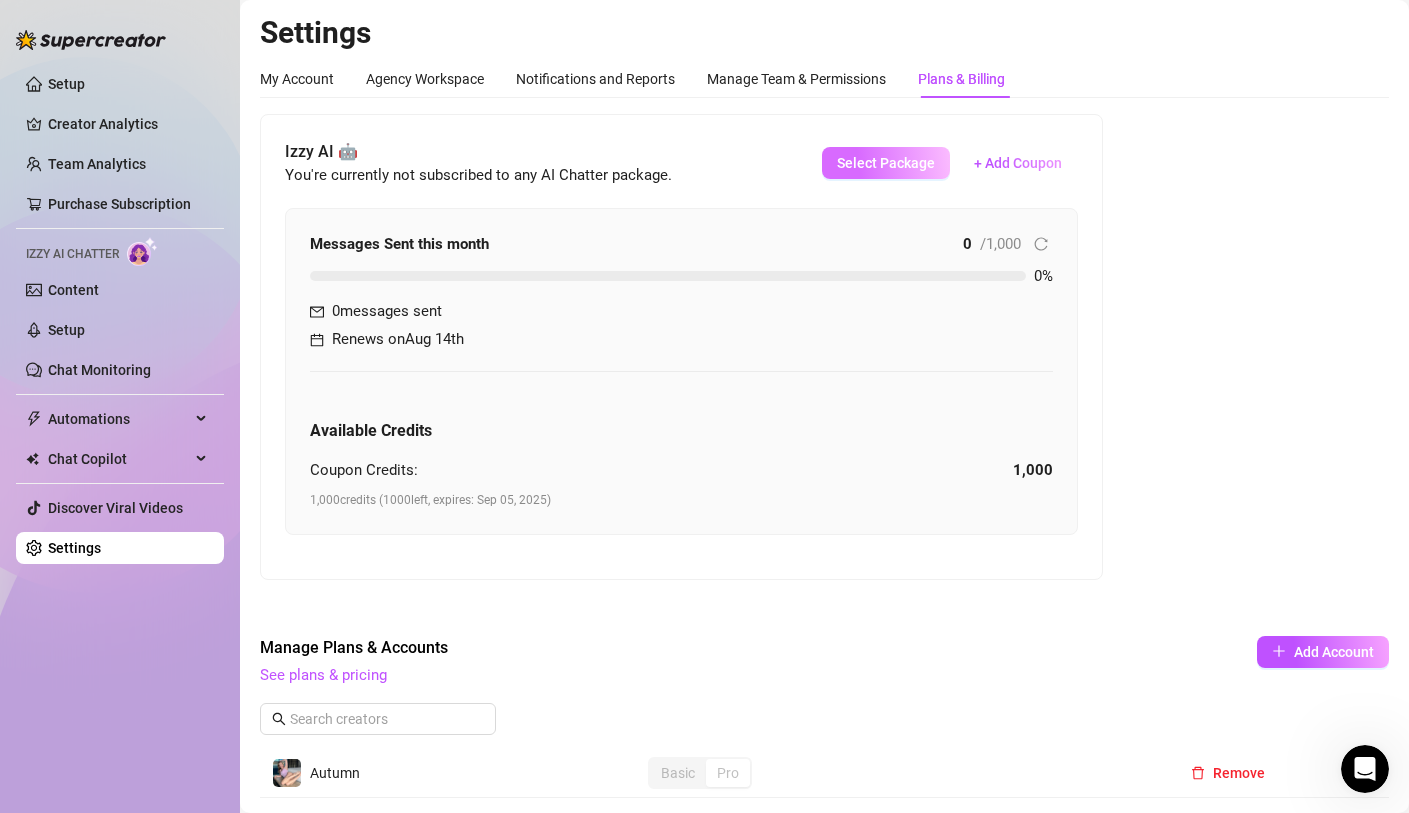 click on "Select Package" at bounding box center (886, 163) 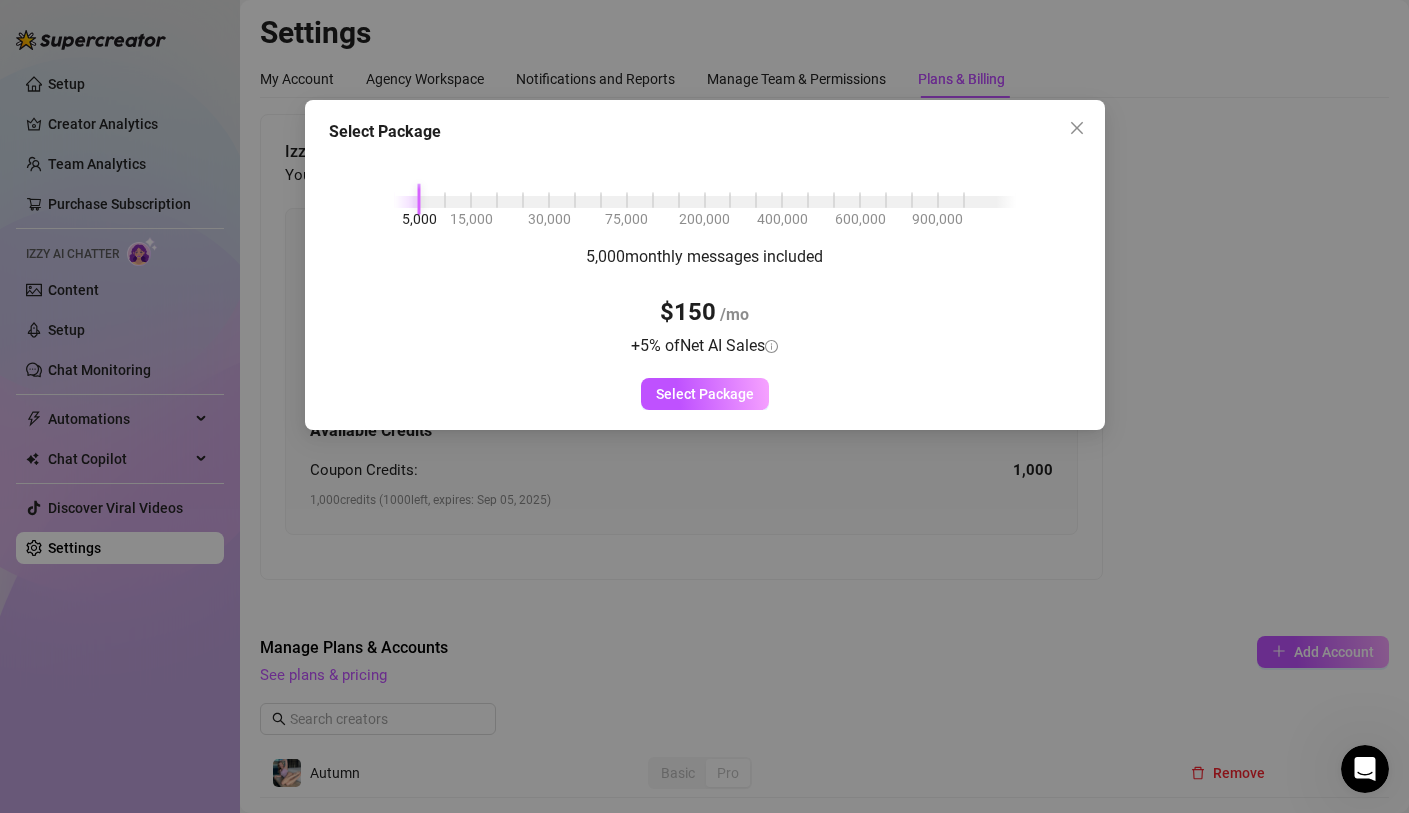drag, startPoint x: 798, startPoint y: 347, endPoint x: 615, endPoint y: 348, distance: 183.00273 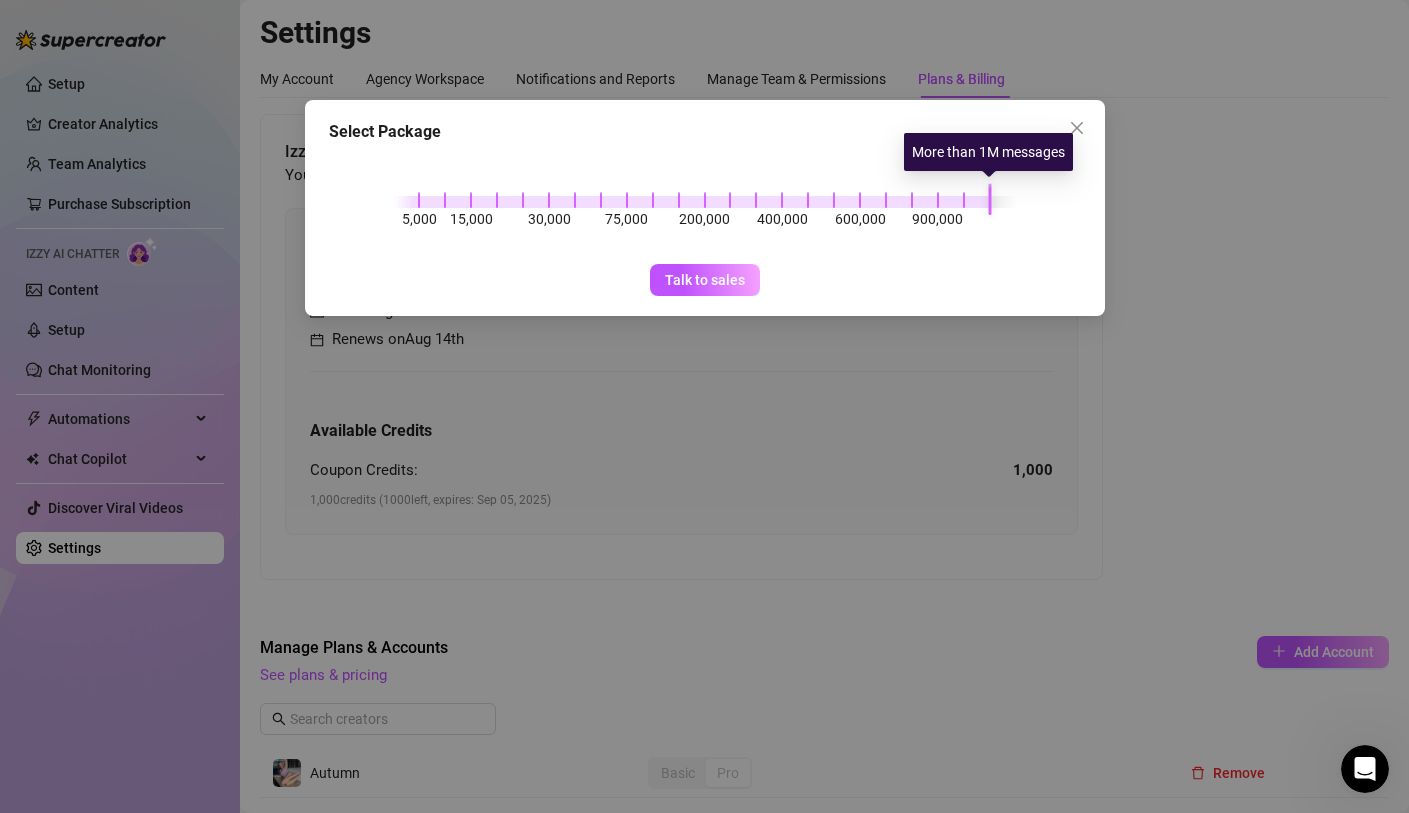 drag, startPoint x: 433, startPoint y: 202, endPoint x: 998, endPoint y: 220, distance: 565.2867 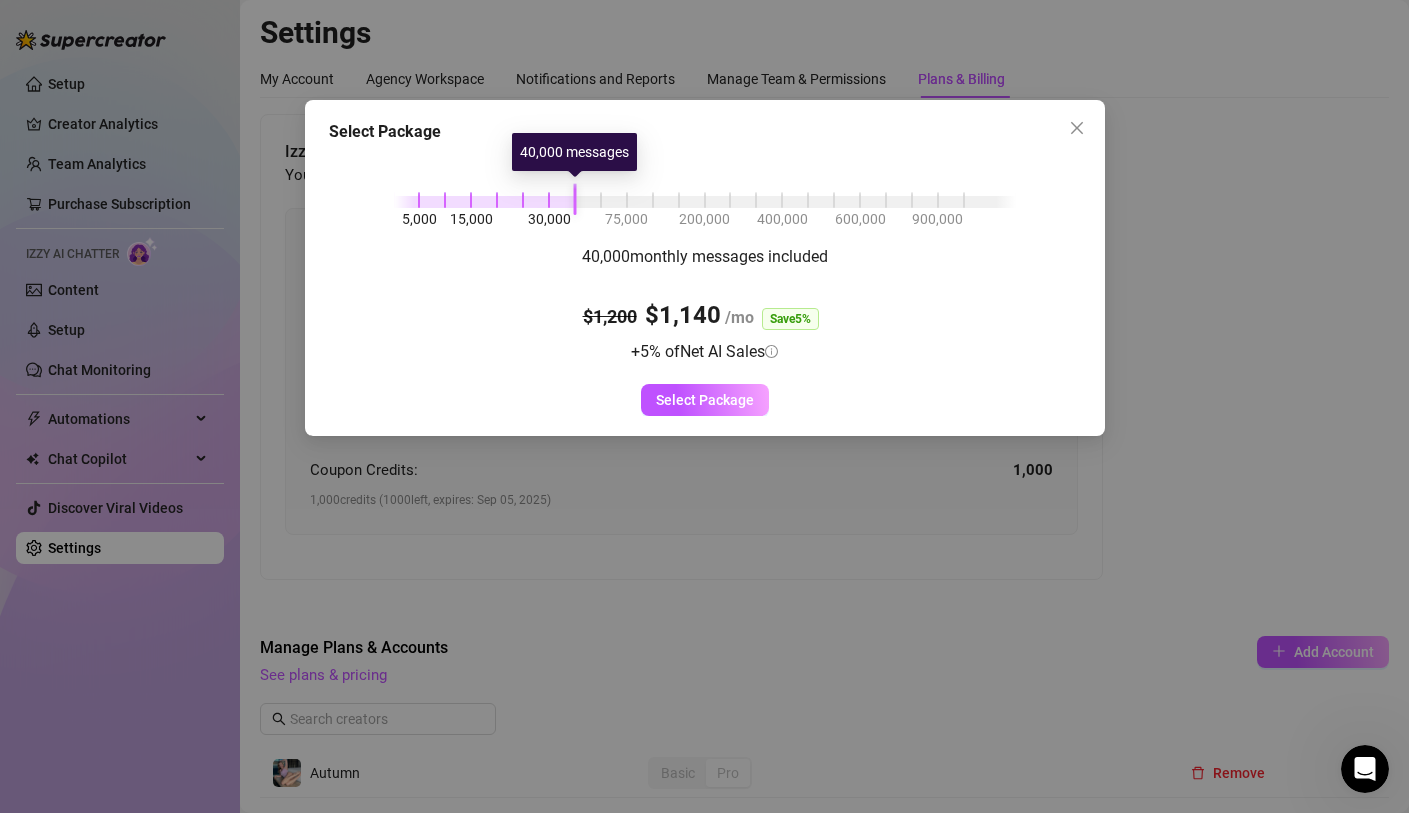 drag, startPoint x: 987, startPoint y: 203, endPoint x: 566, endPoint y: 204, distance: 421.0012 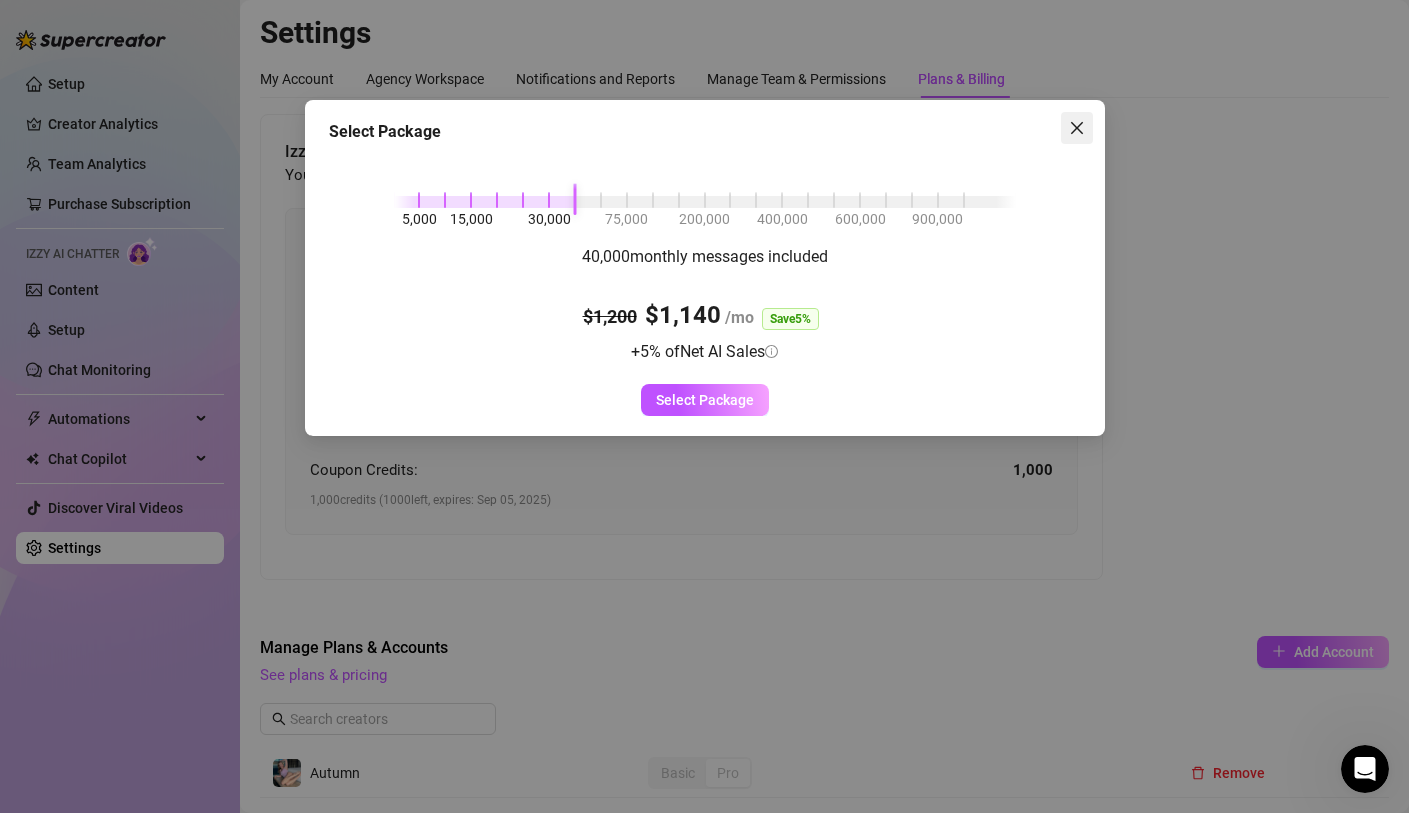 click 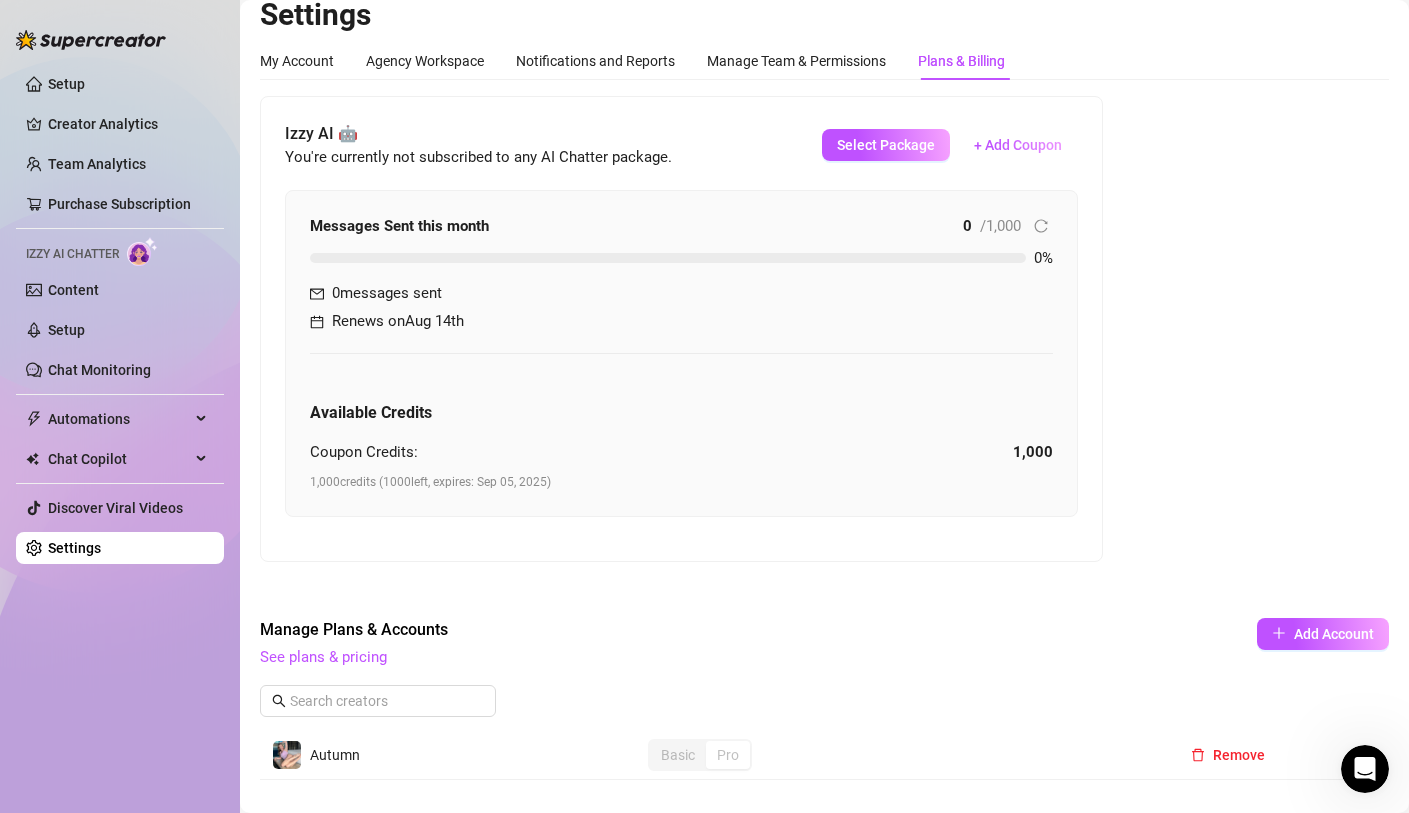 scroll, scrollTop: 69, scrollLeft: 0, axis: vertical 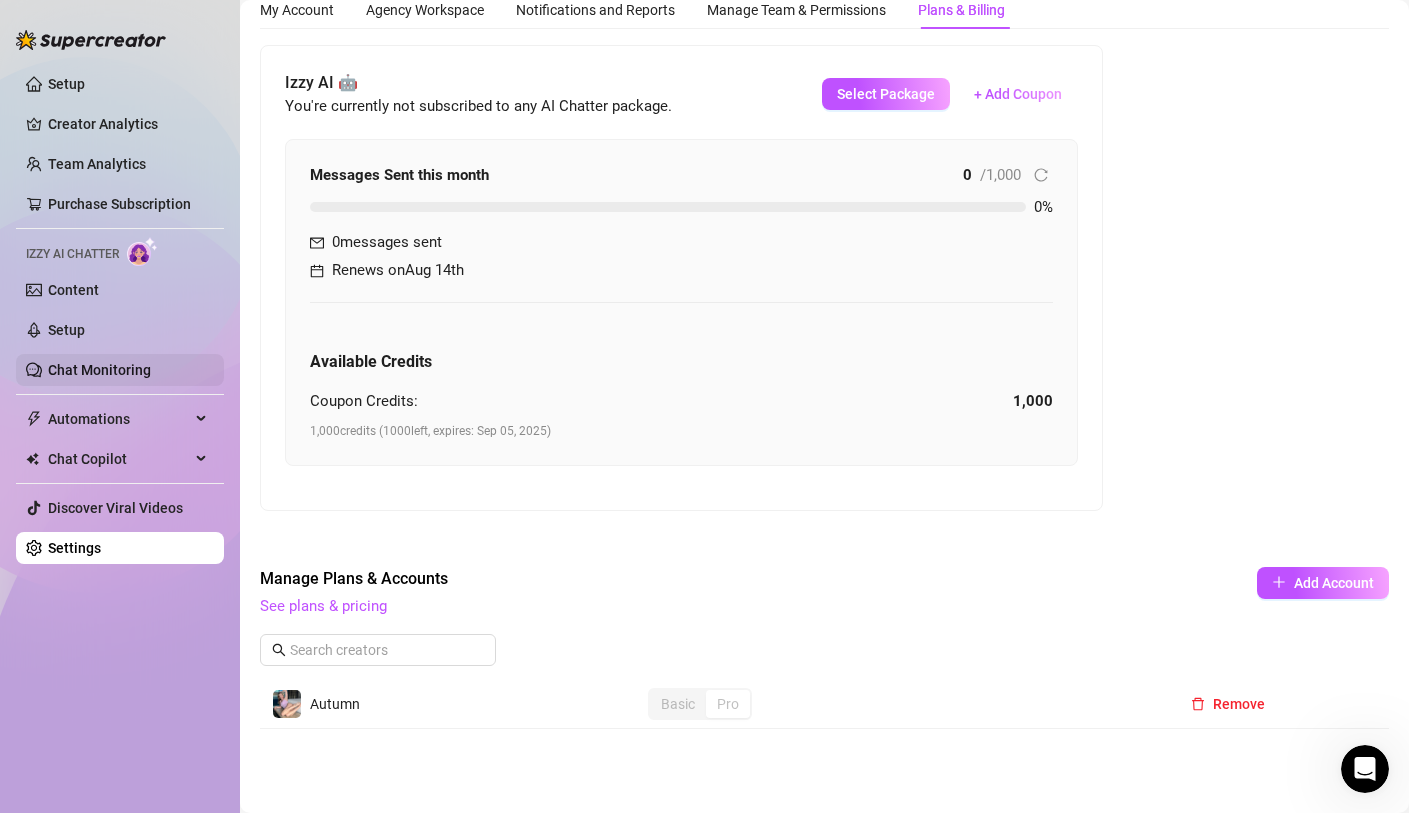 click on "Chat Monitoring" at bounding box center (99, 370) 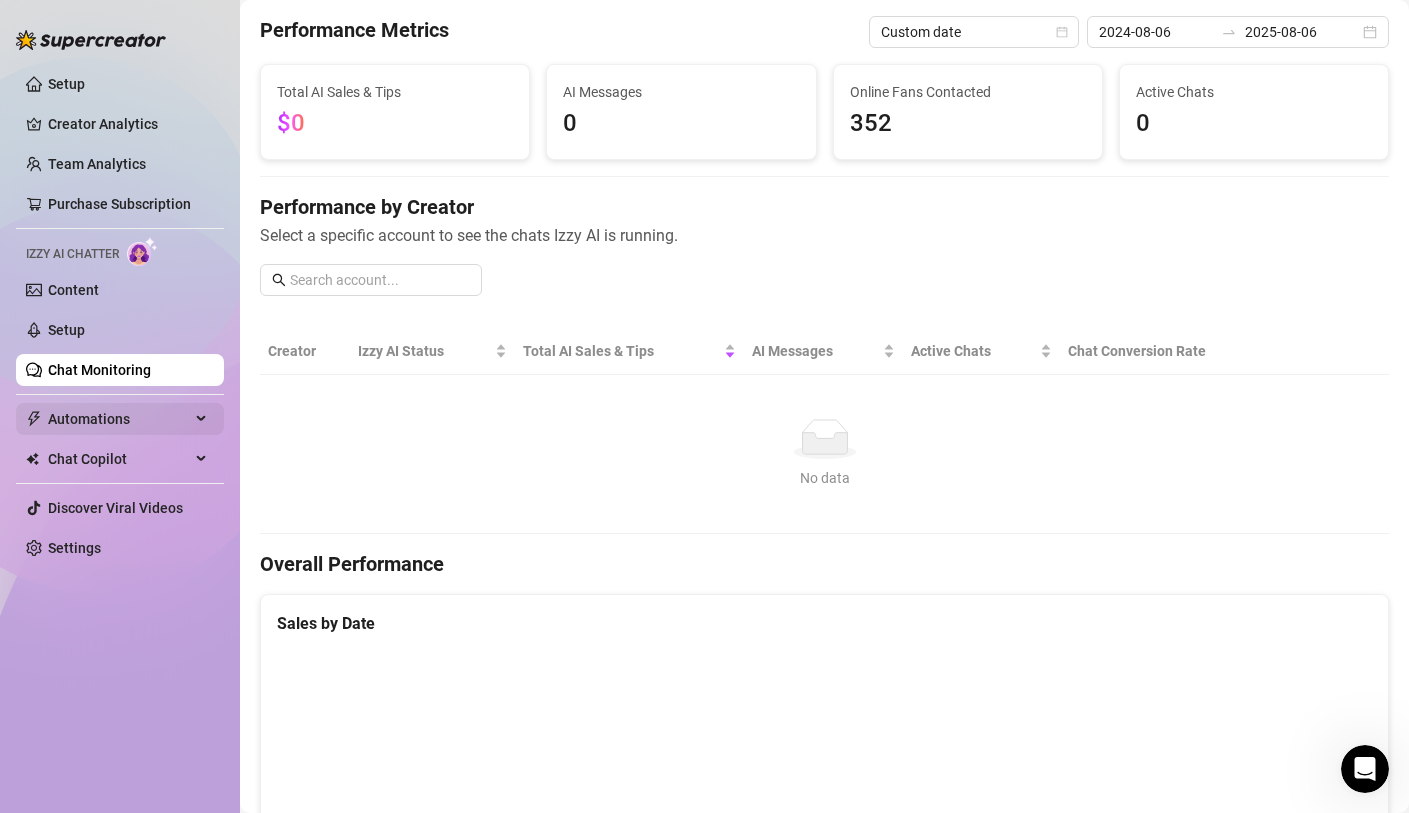 click on "Automations" at bounding box center (120, 419) 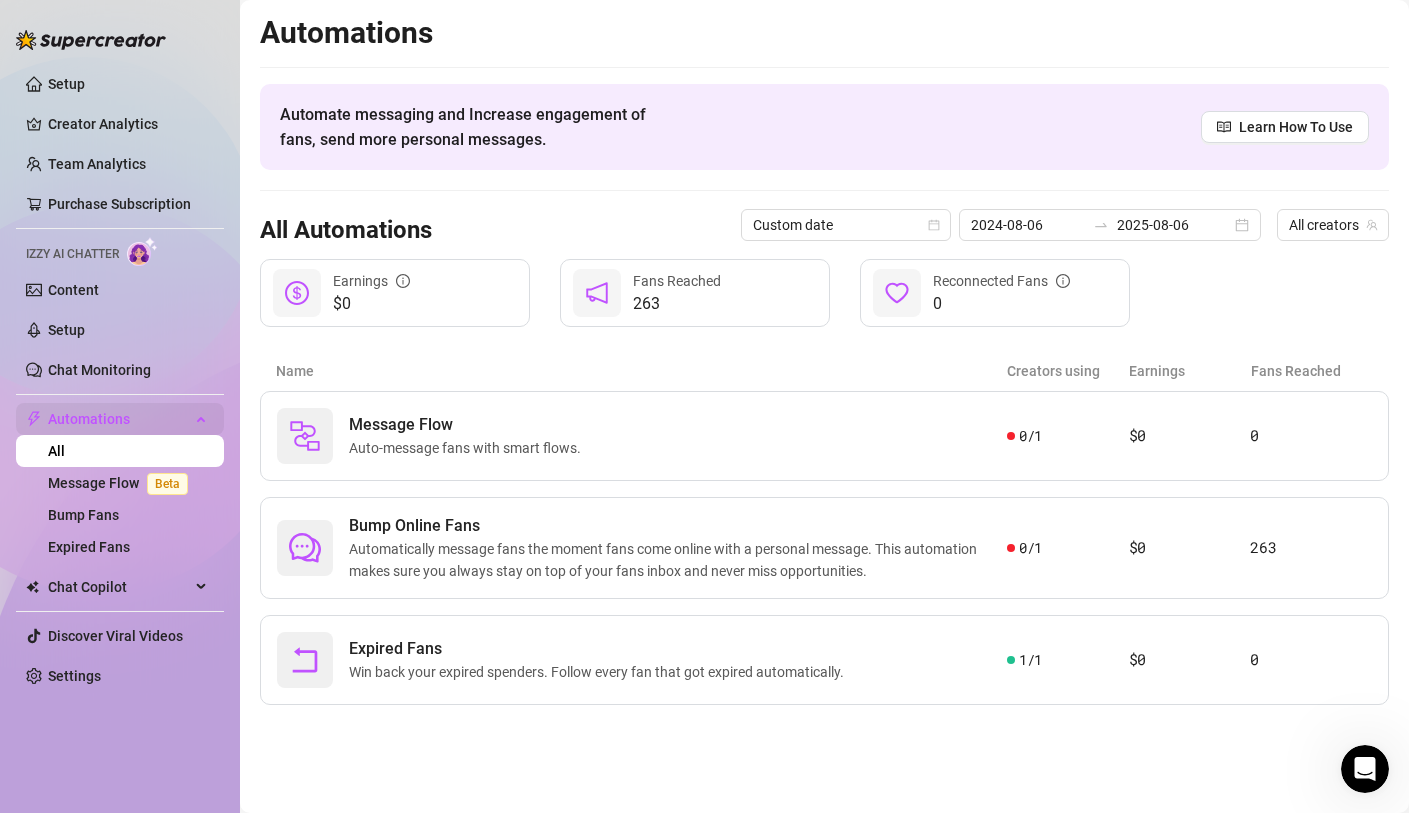scroll, scrollTop: 0, scrollLeft: 0, axis: both 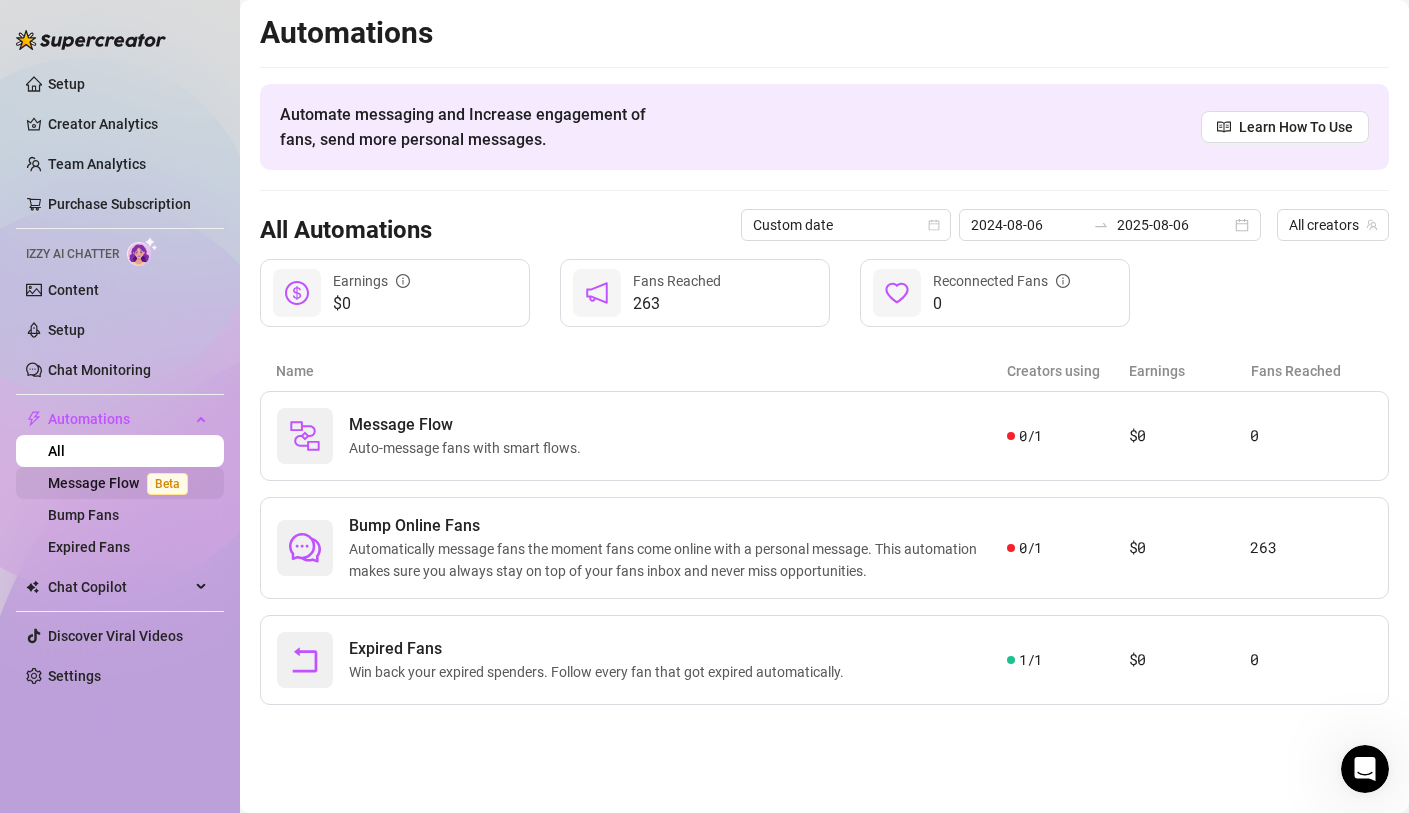 click on "Beta" at bounding box center [167, 484] 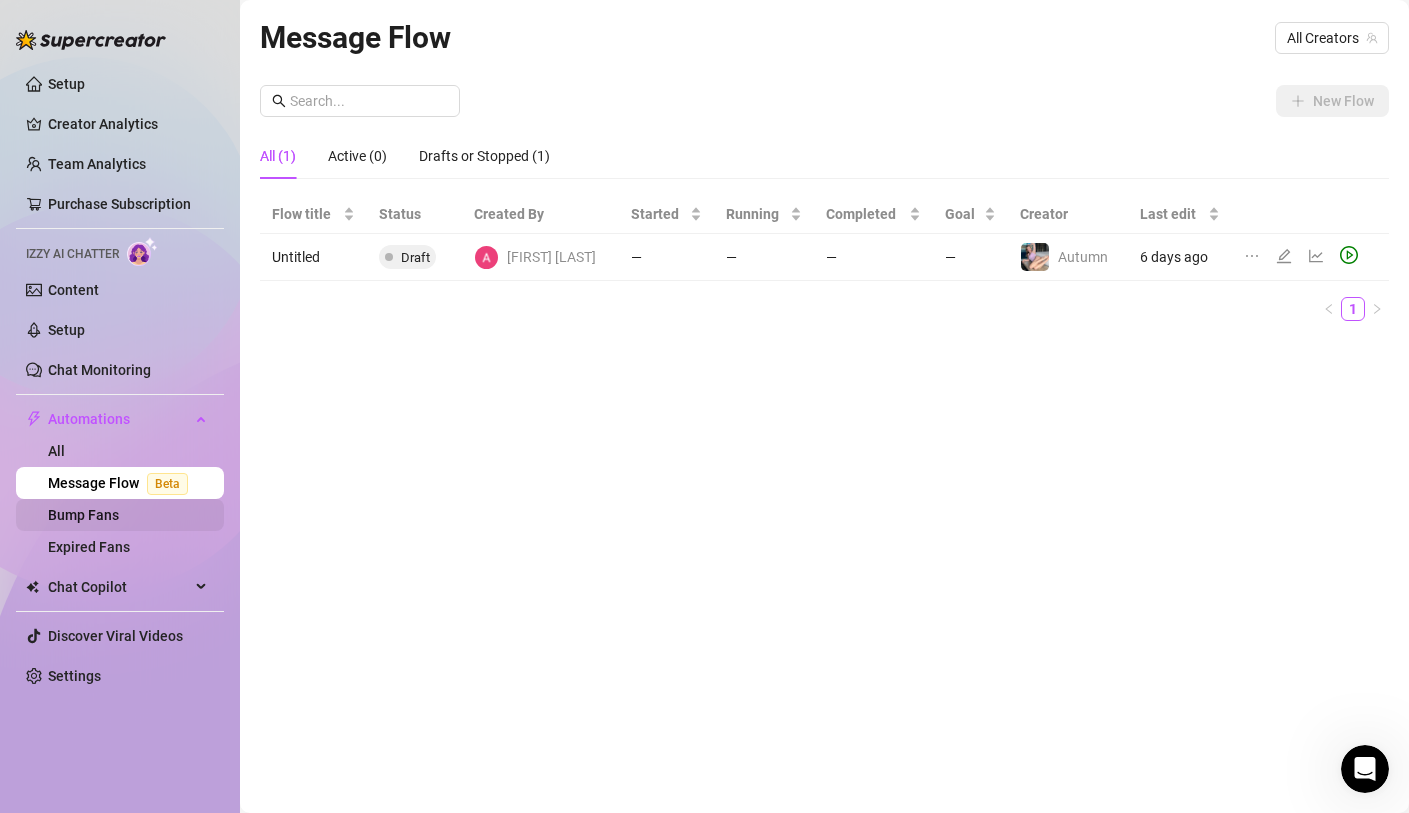 click on "Bump Fans" at bounding box center [83, 515] 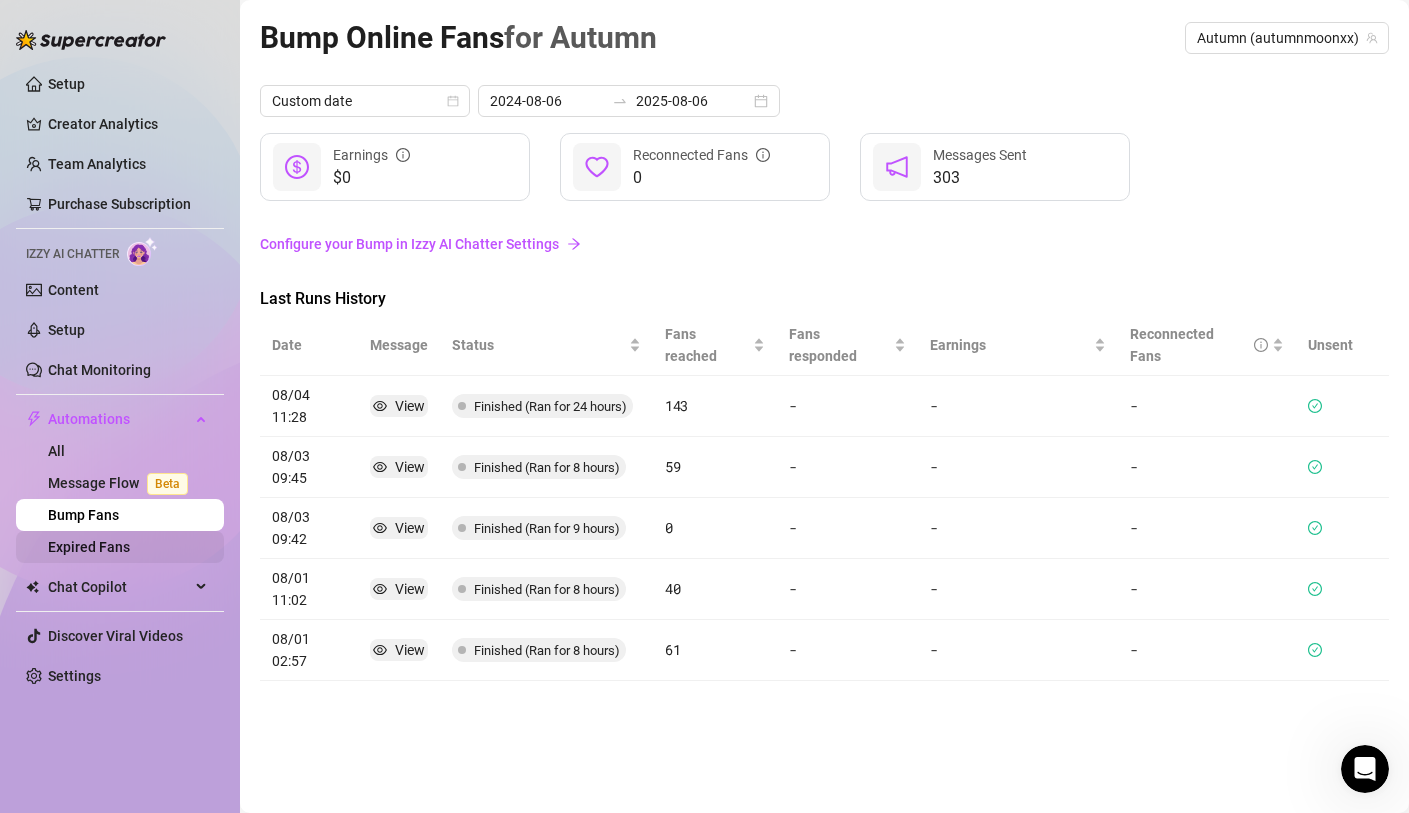 click on "Expired Fans" at bounding box center (89, 547) 